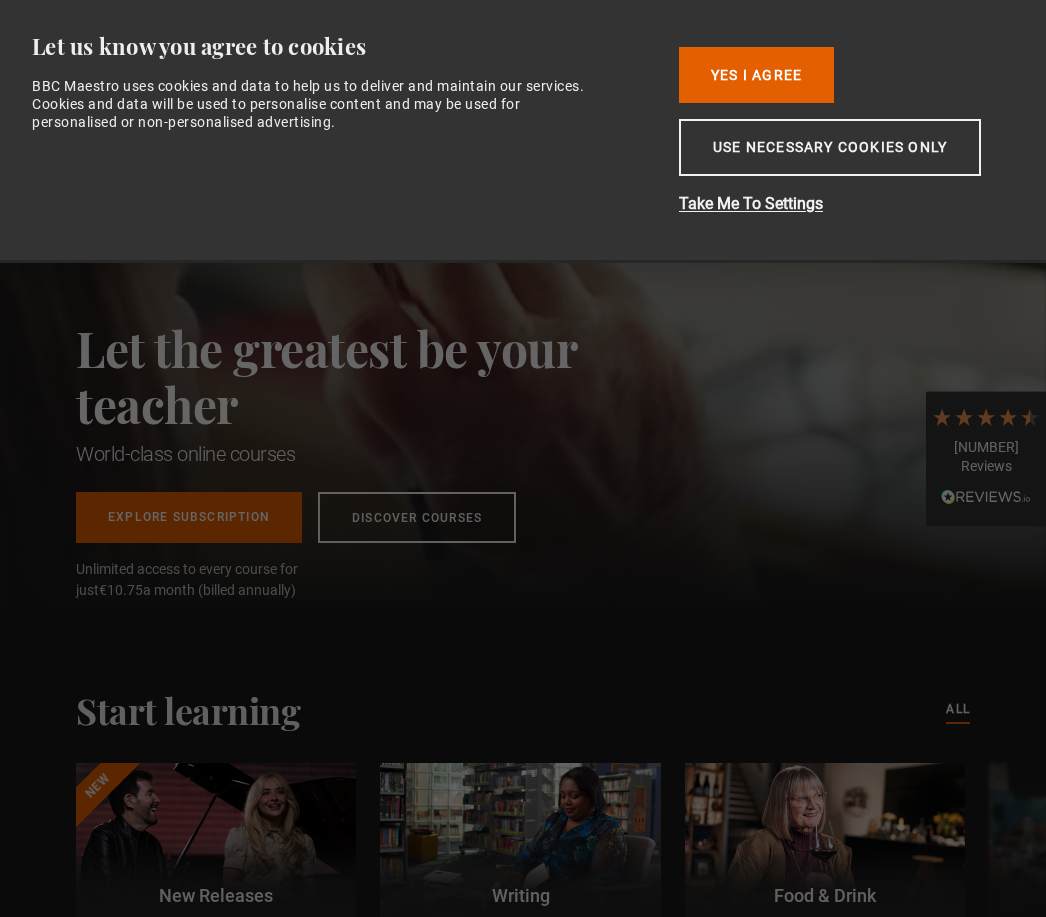 scroll, scrollTop: 0, scrollLeft: 0, axis: both 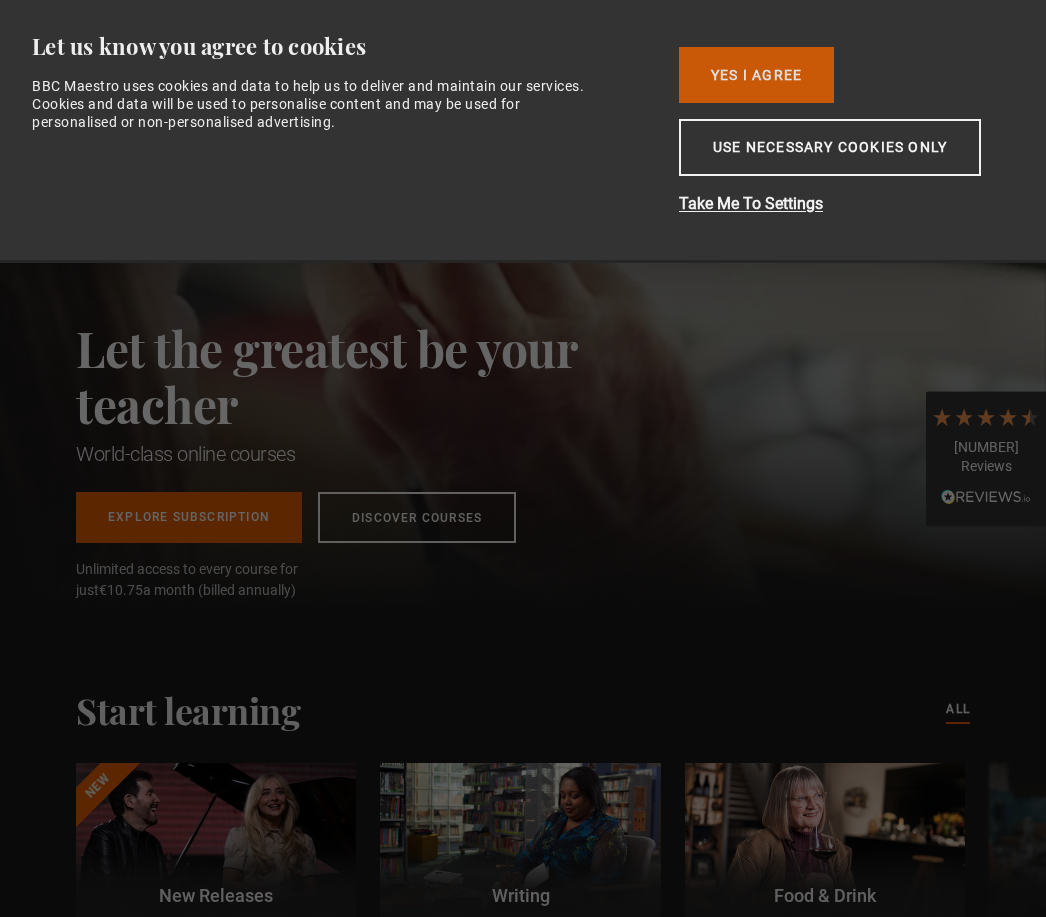 click on "Yes I Agree" at bounding box center (756, 75) 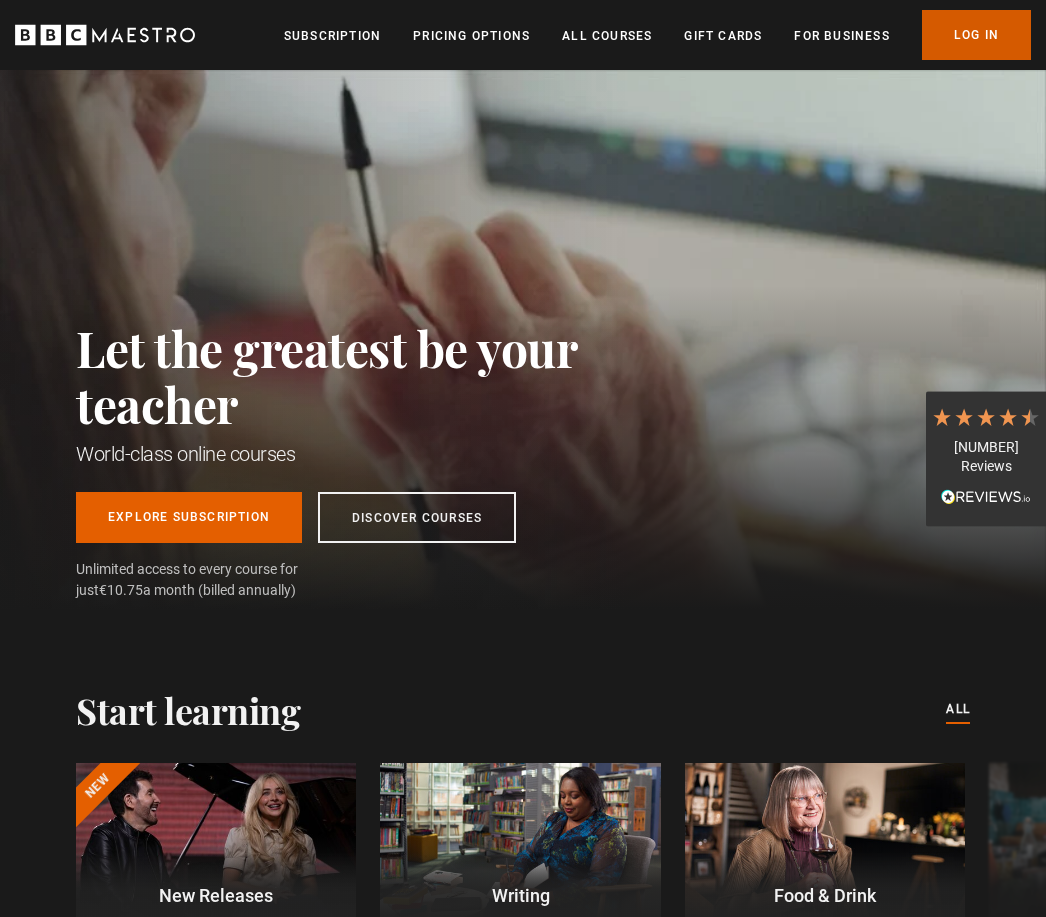 click on "Log In" at bounding box center [976, 35] 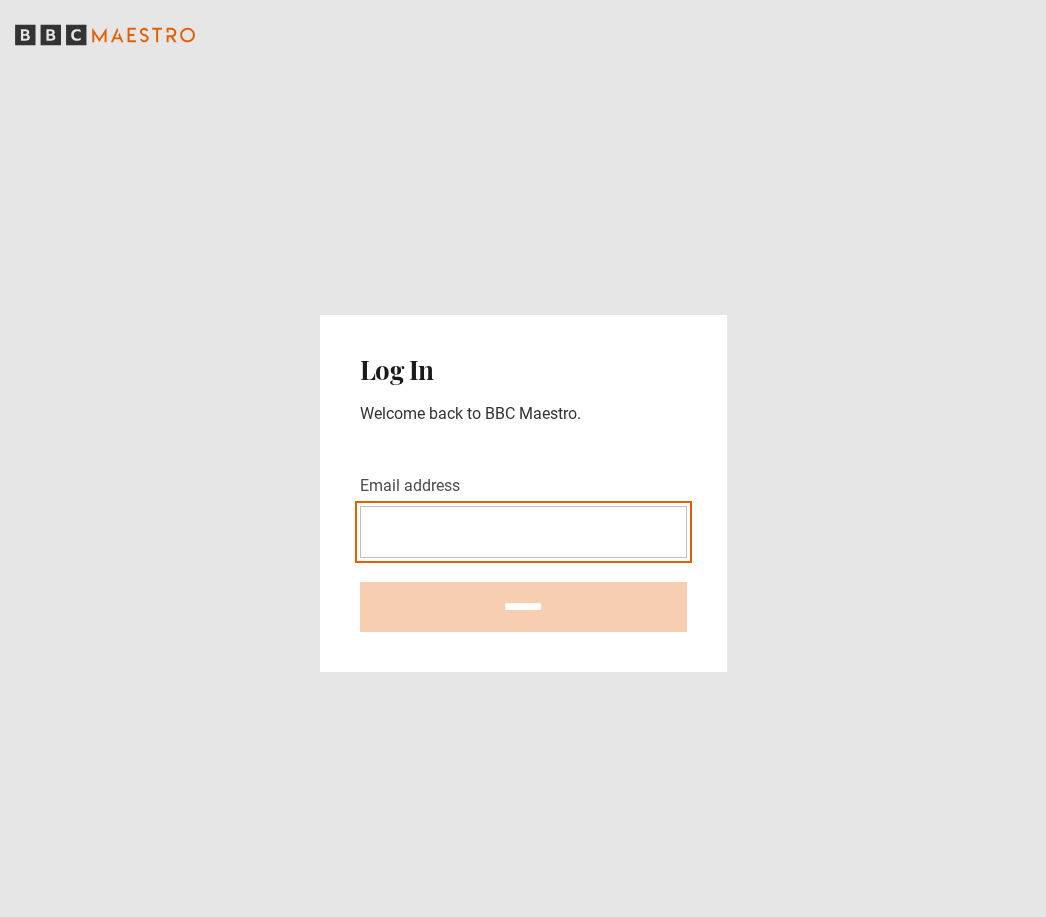 scroll, scrollTop: 0, scrollLeft: 0, axis: both 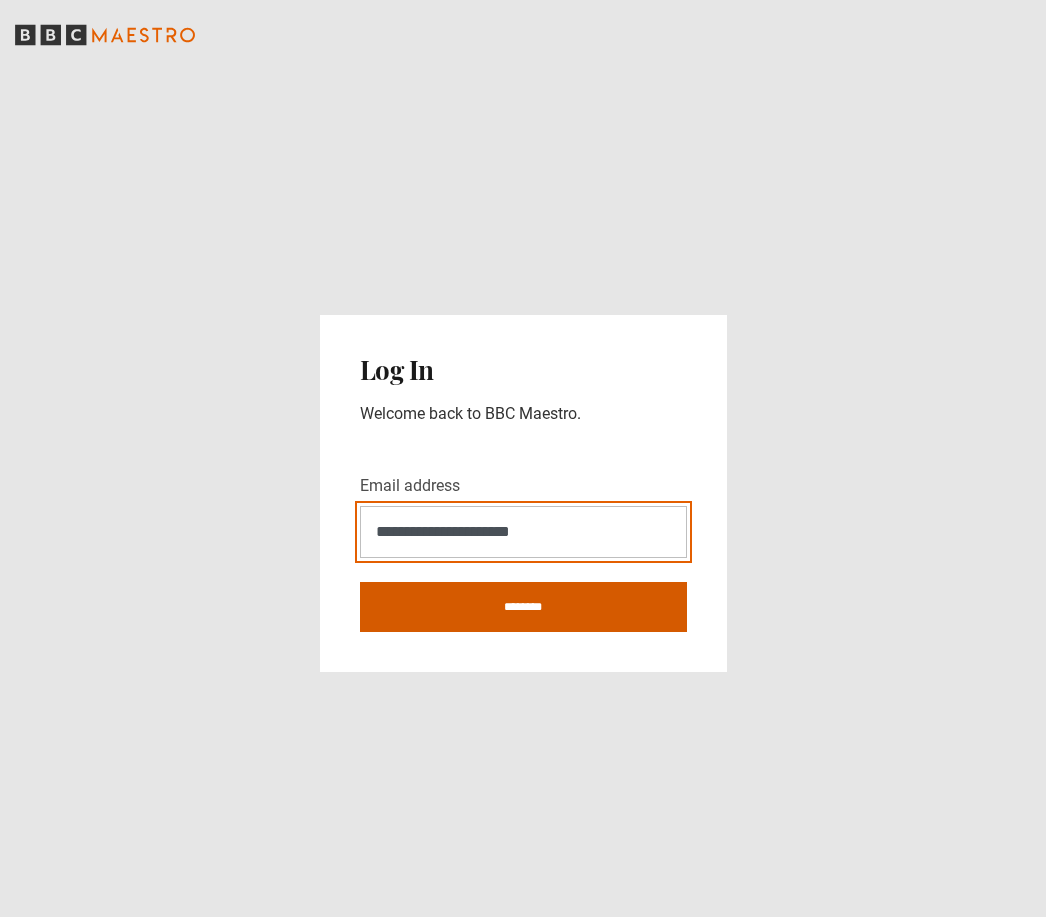 type on "**********" 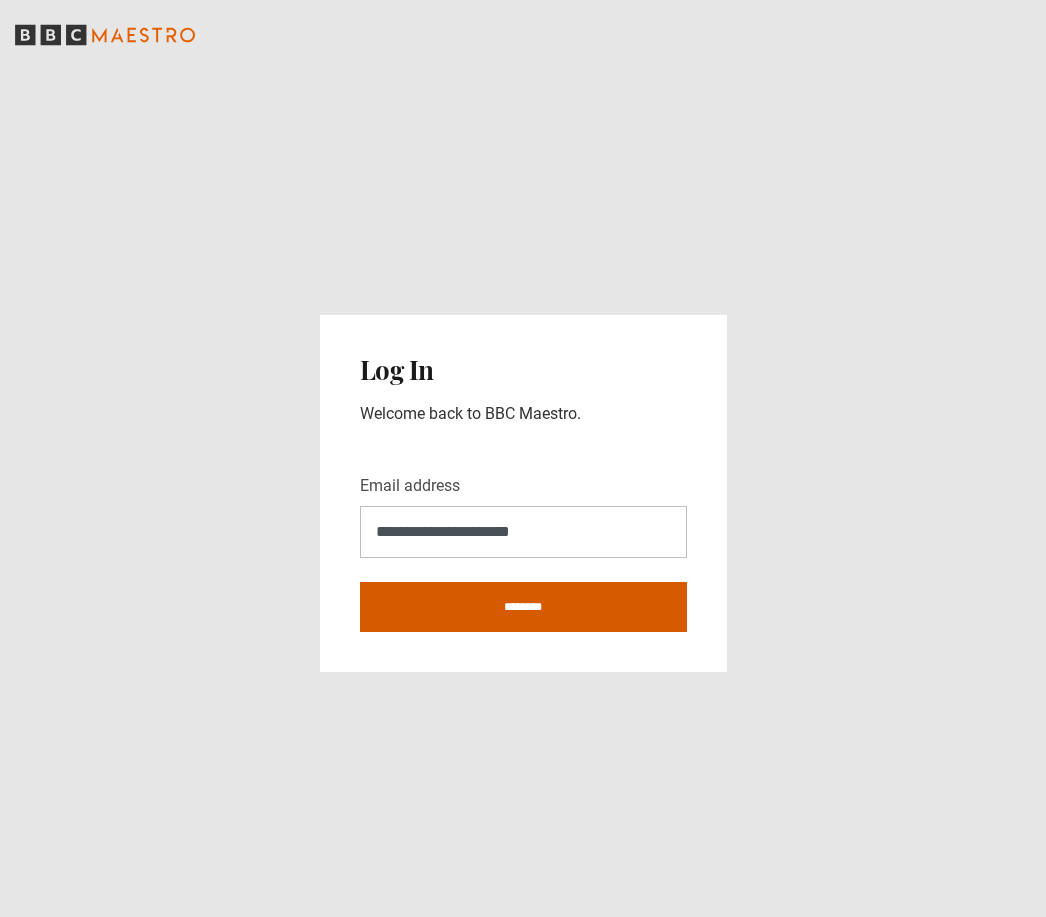 click on "********" at bounding box center (523, 607) 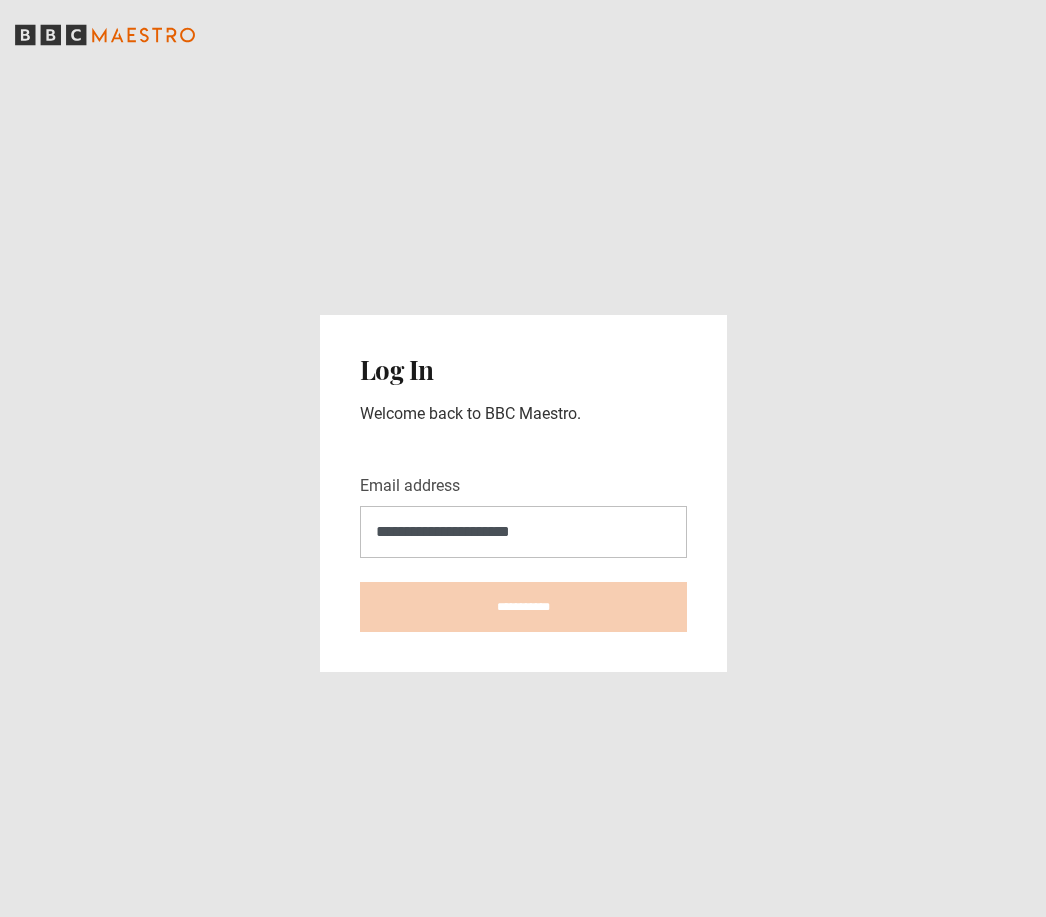 type on "**********" 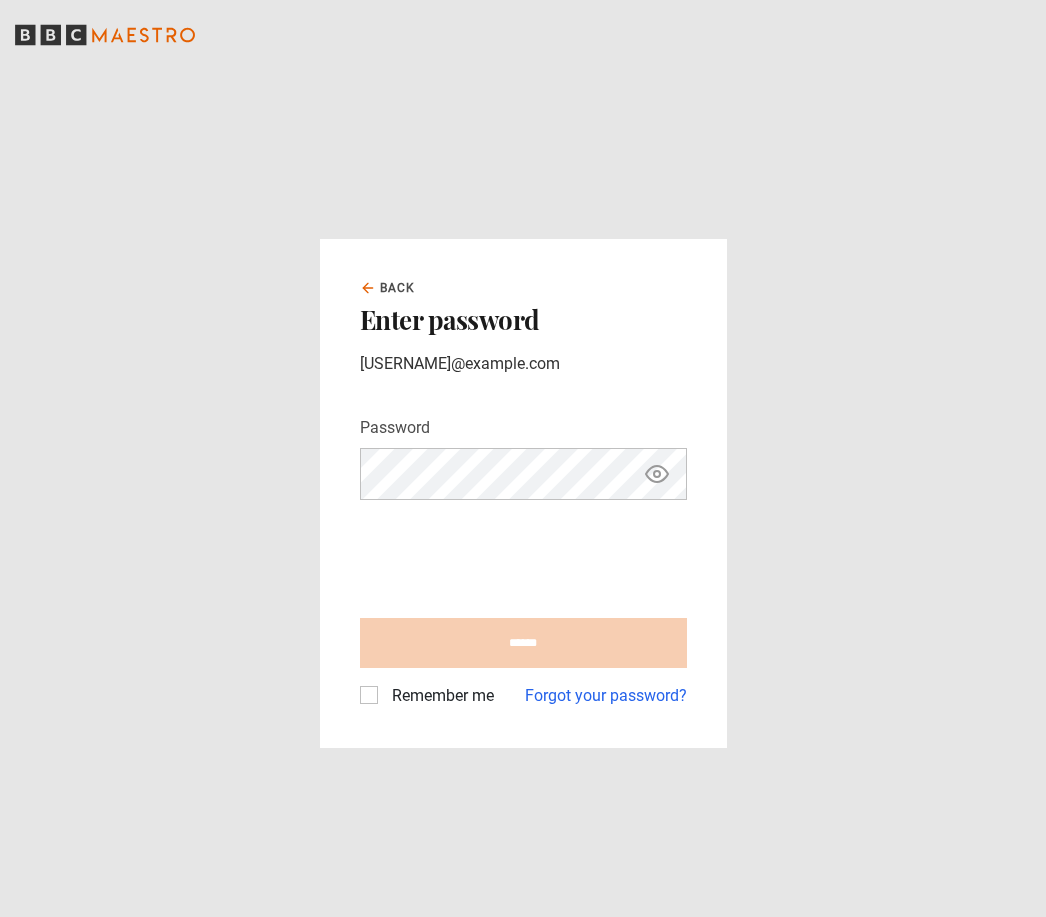 scroll, scrollTop: 0, scrollLeft: 0, axis: both 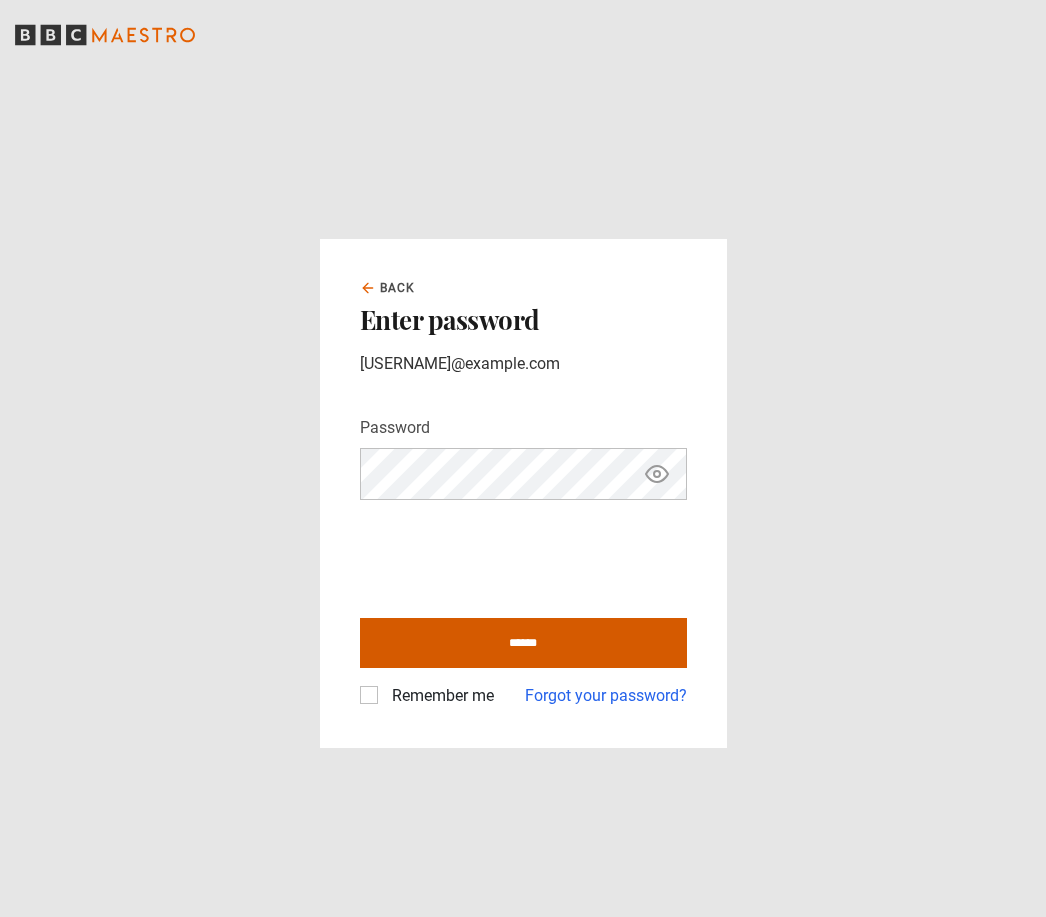 click on "******" at bounding box center (523, 643) 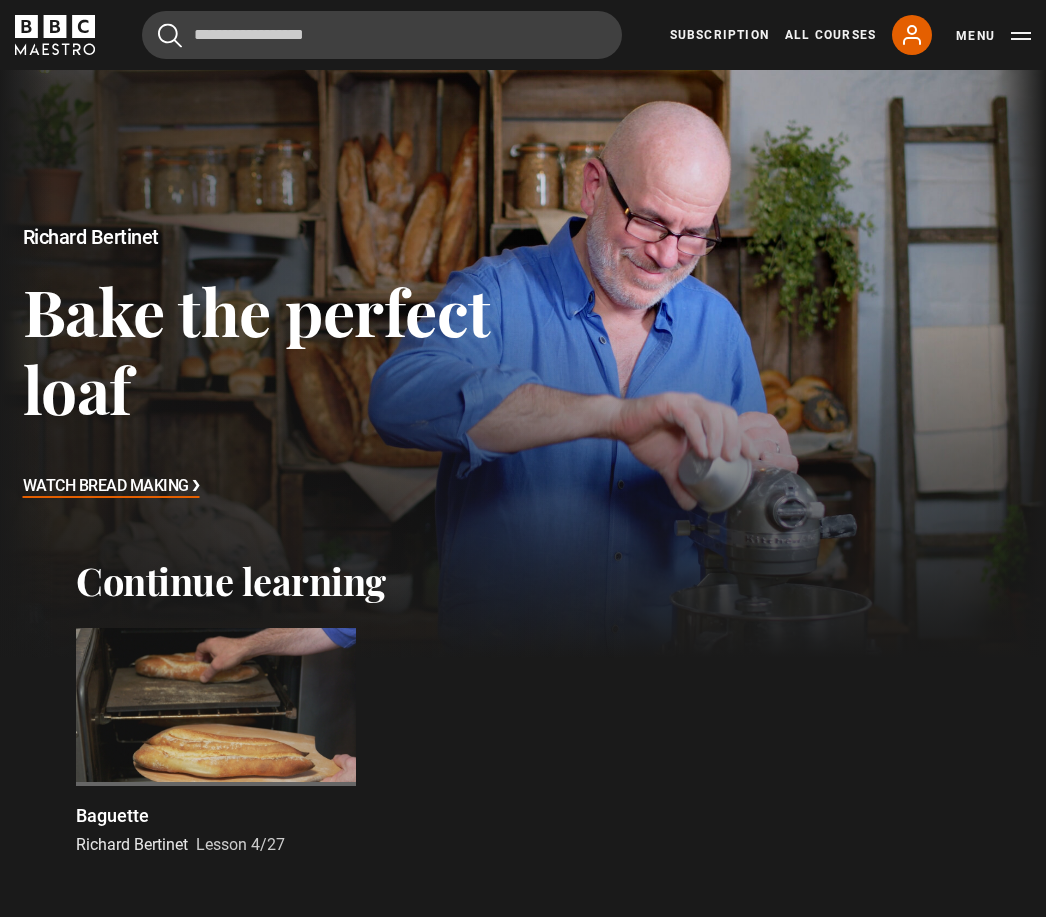 scroll, scrollTop: 0, scrollLeft: 0, axis: both 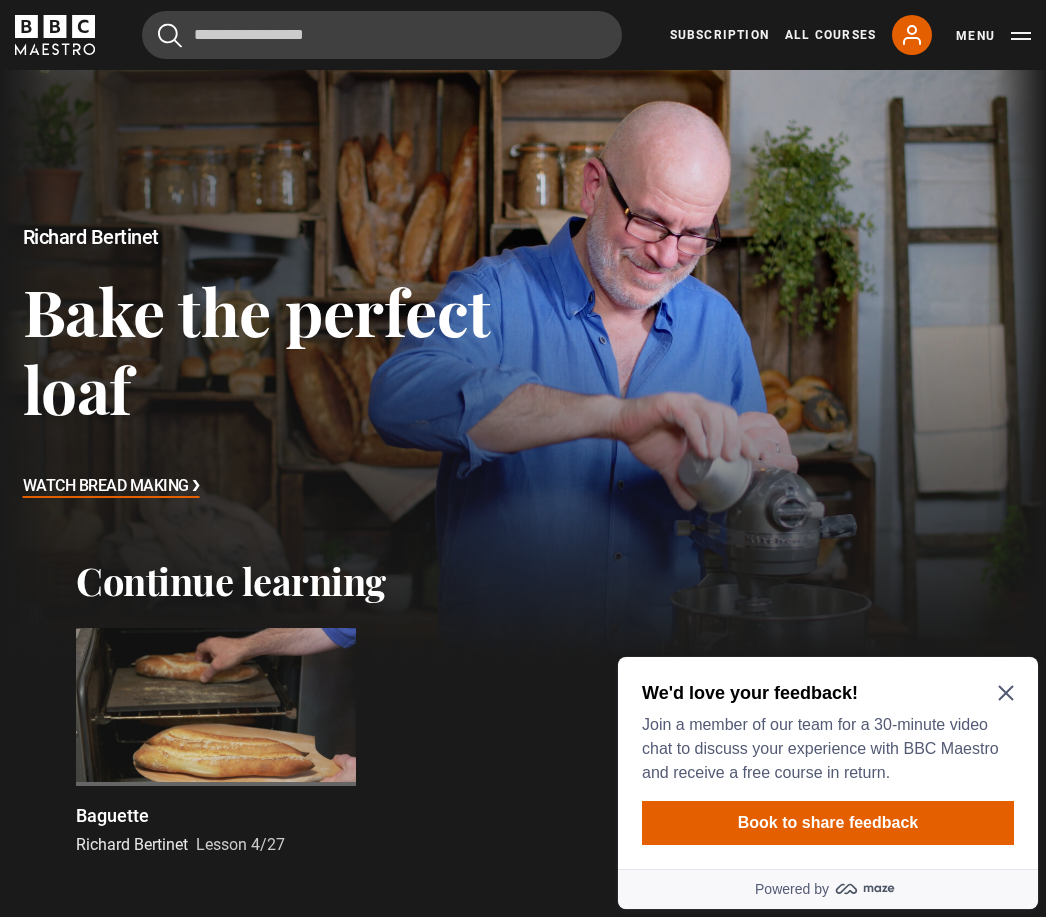 click 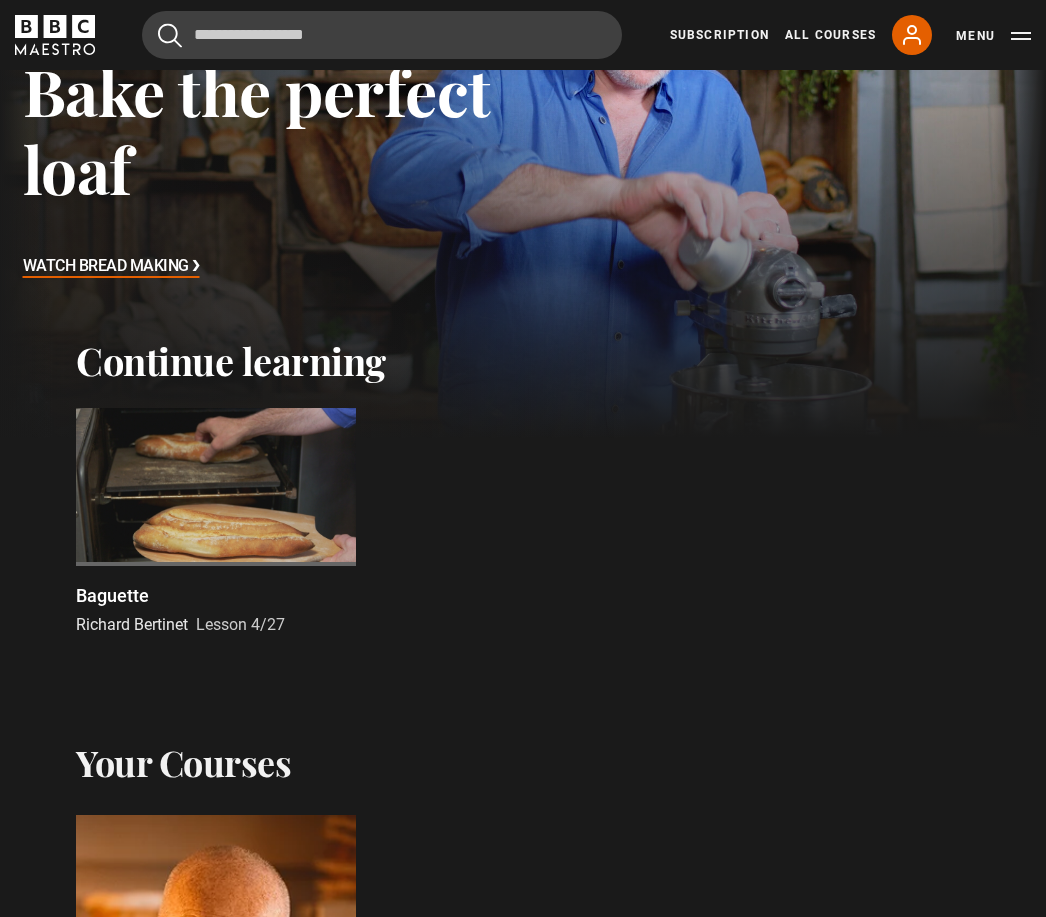 scroll, scrollTop: 0, scrollLeft: 0, axis: both 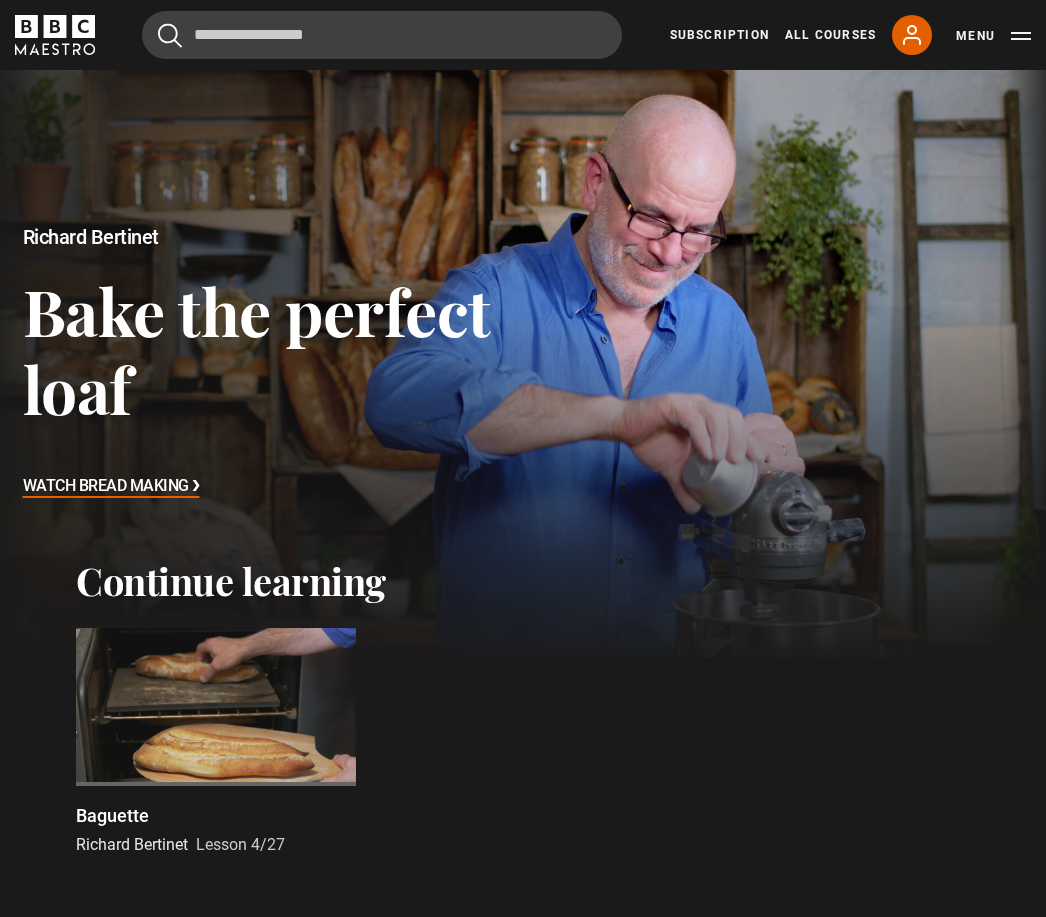 click on "Watch
Bread Making ❯" at bounding box center (111, 487) 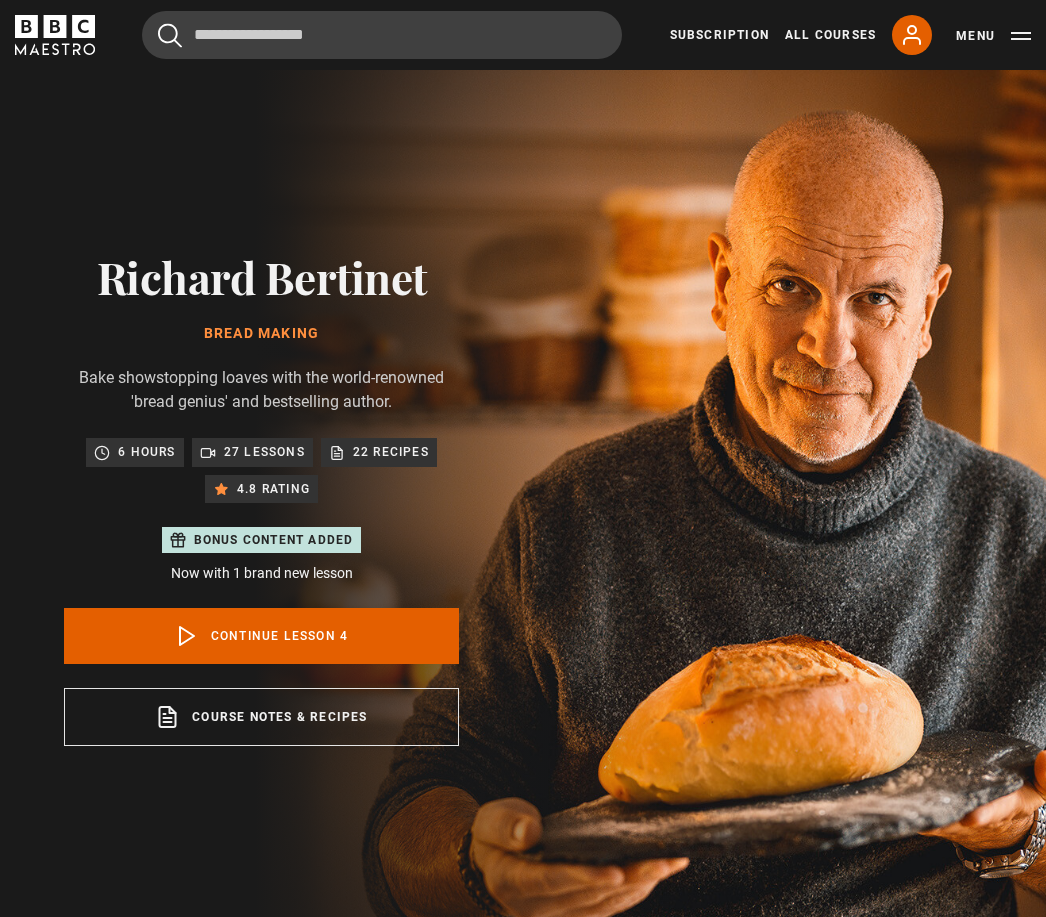 scroll, scrollTop: 991, scrollLeft: 0, axis: vertical 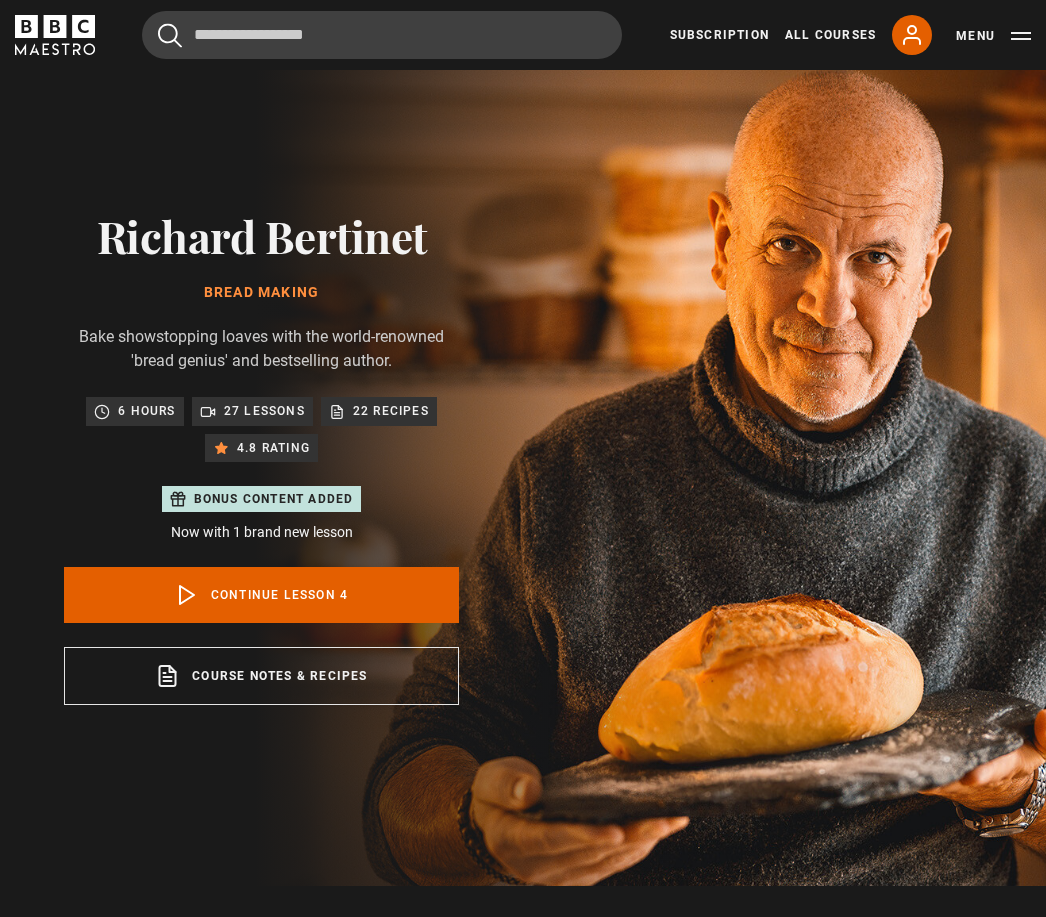 click on "27 lessons" at bounding box center (264, 412) 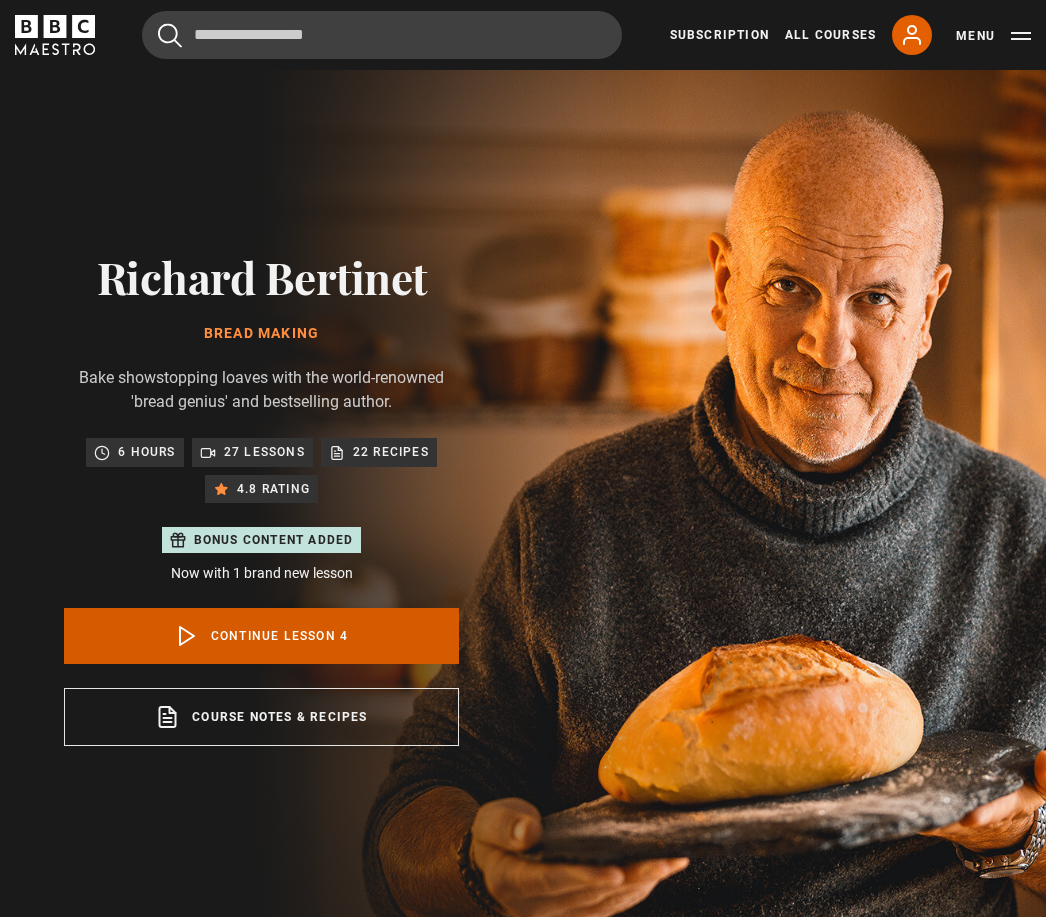 click on "Continue lesson 4" at bounding box center [261, 636] 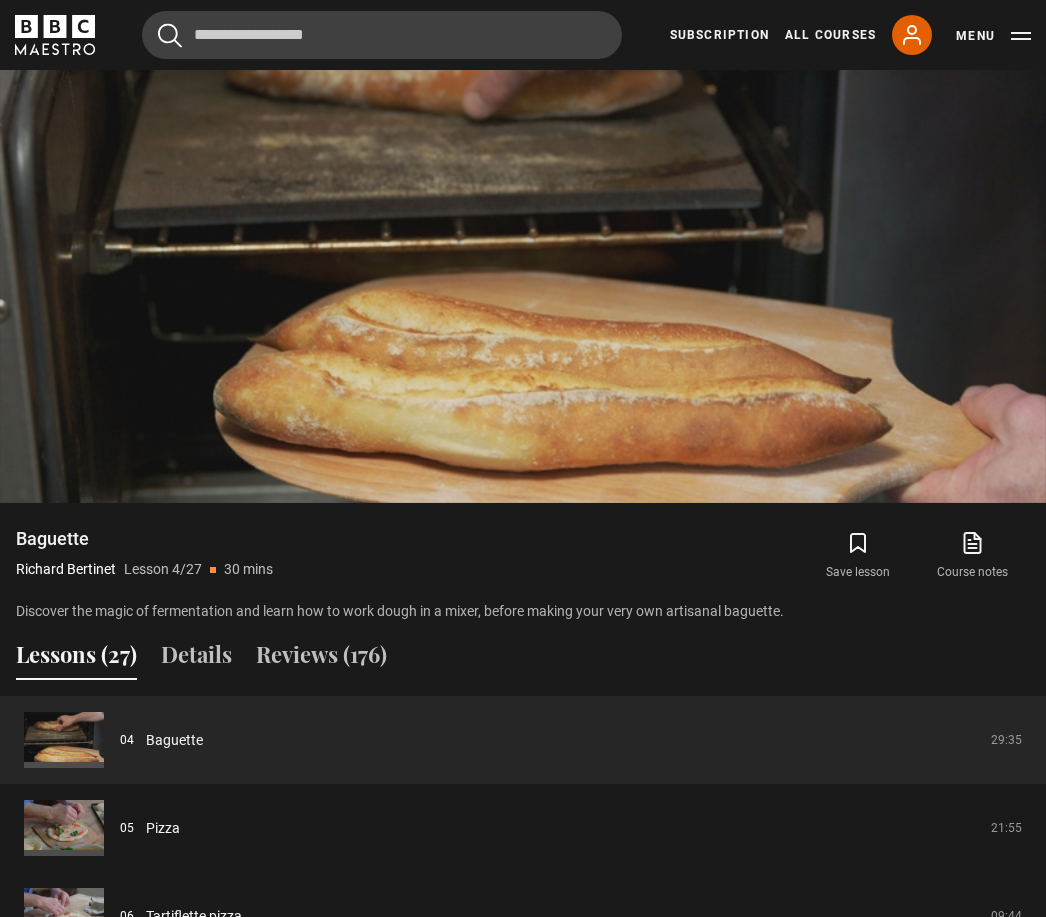 scroll, scrollTop: 1178, scrollLeft: 0, axis: vertical 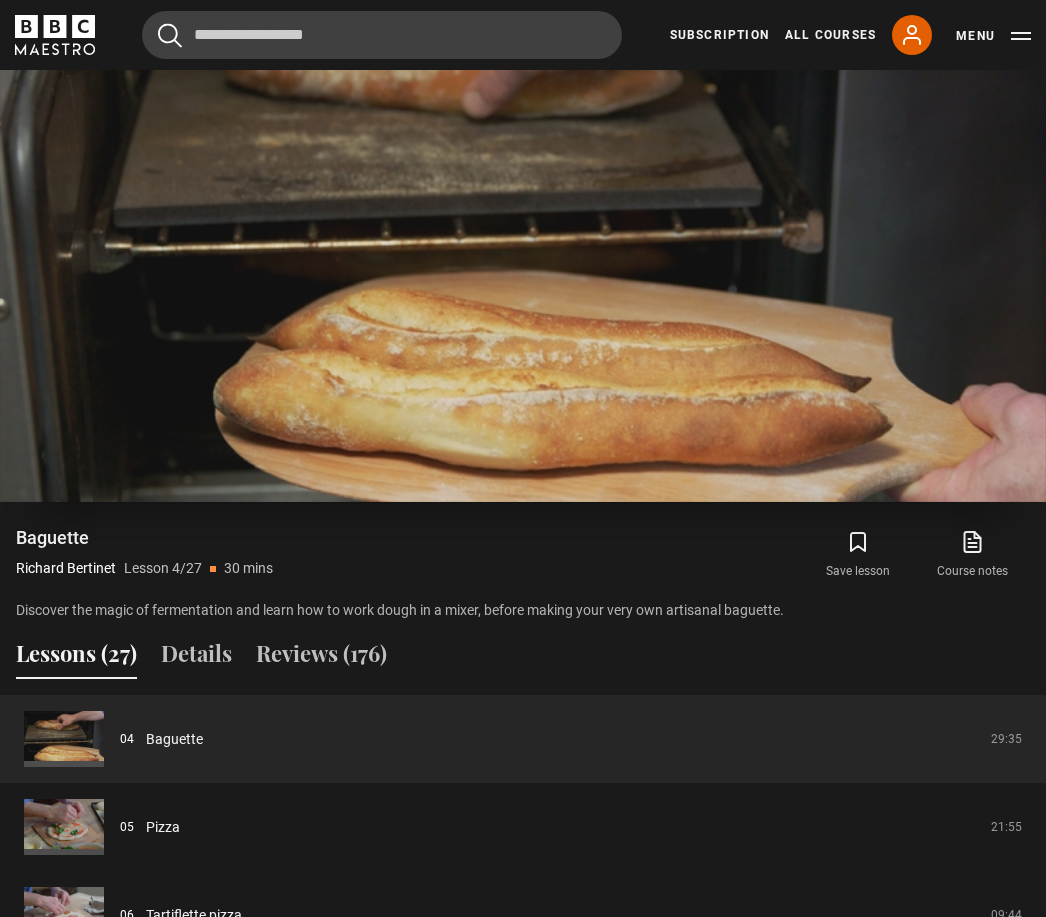 click on "Video Player is loading. Play Lesson Baguette 10s Skip Back 10 seconds Pause 10s Skip Forward 10 seconds Loaded :  3.09% Pause Mute Current Time  0:08 - Duration  29:36
Richard Bertinet
Lesson 4
Baguette
1x Playback Rate 2x 1.5x 1x , selected 0.5x Captions captions off English  Captions , selected This is a modal window.
Lesson Completed
Up next
Pizza
Cancel
Do you want to save this lesson?
Save lesson
Rewatch" at bounding box center [523, 208] 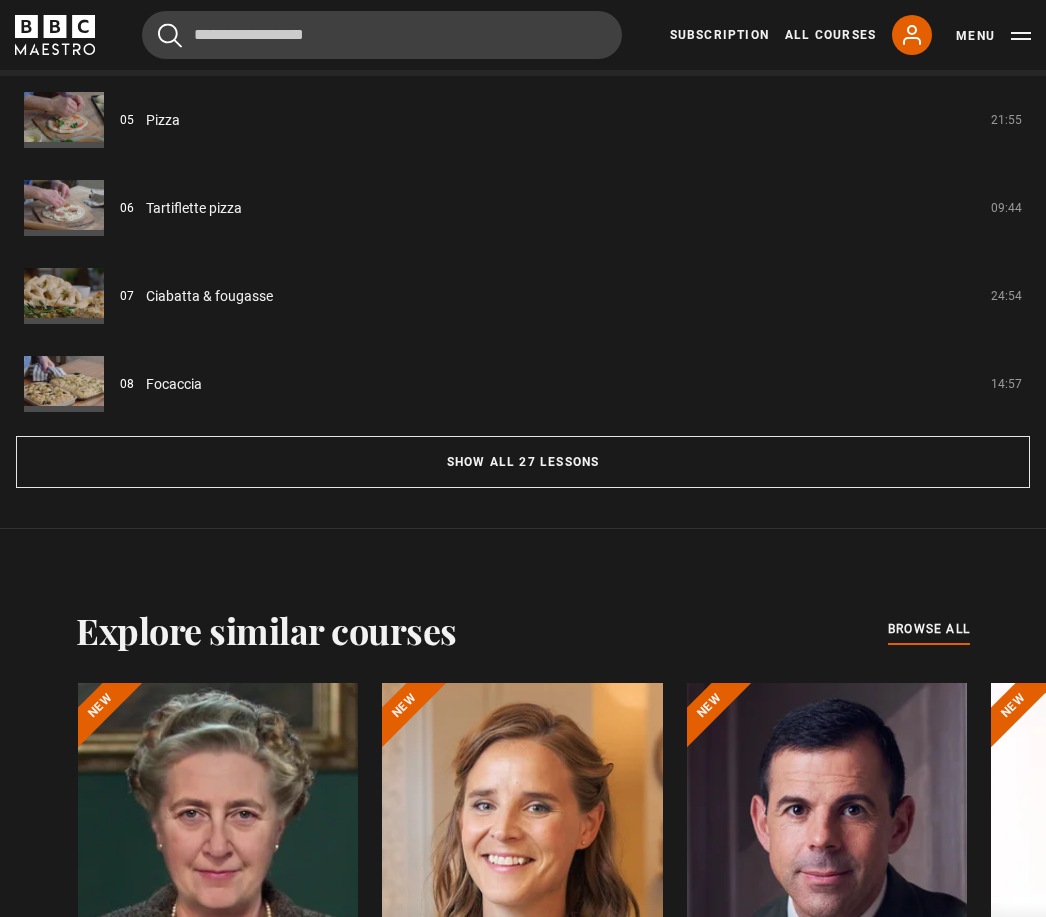 scroll, scrollTop: 1884, scrollLeft: 0, axis: vertical 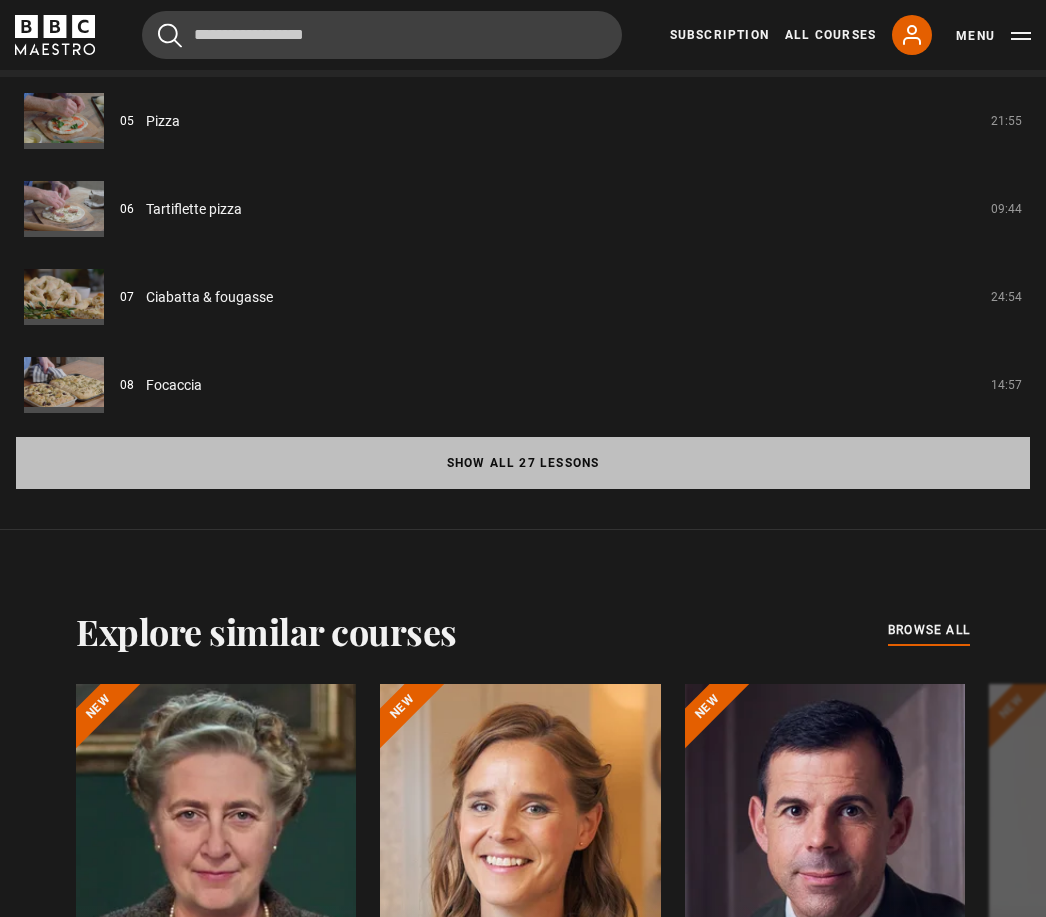 click on "Show all 27 lessons" at bounding box center [523, 463] 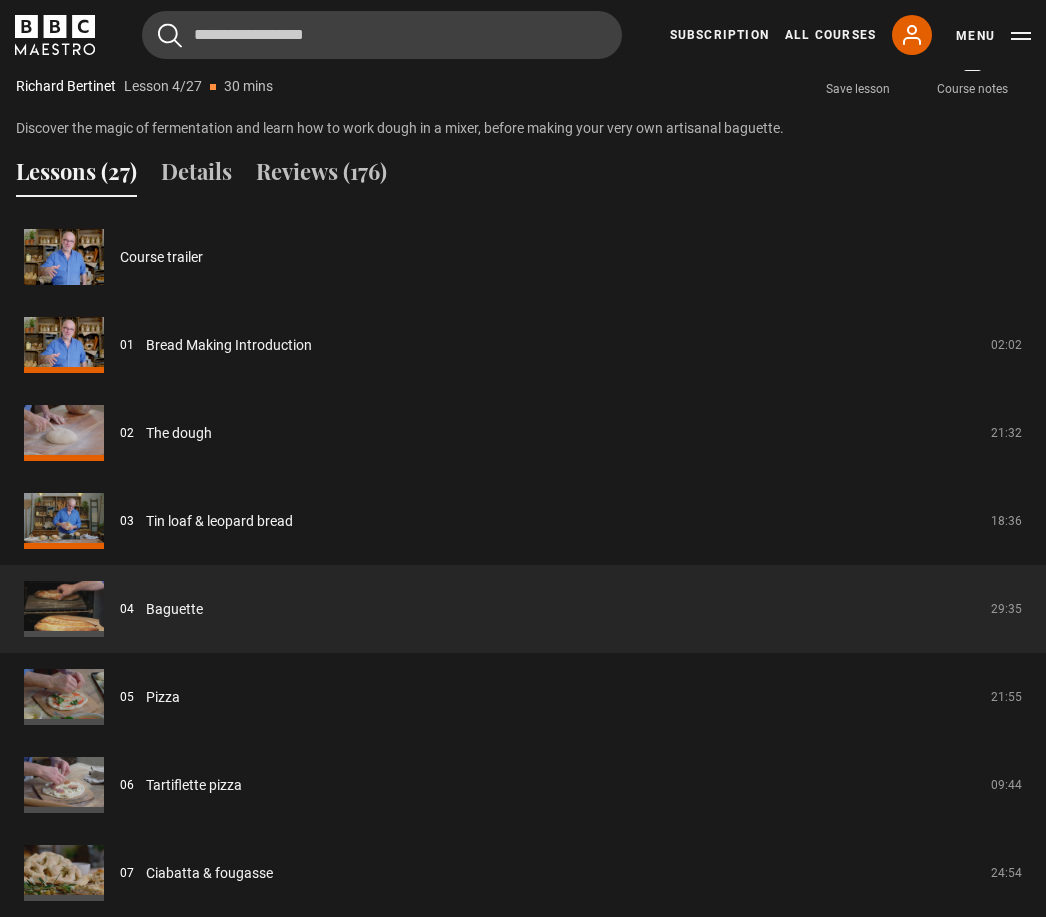 scroll, scrollTop: 1659, scrollLeft: 0, axis: vertical 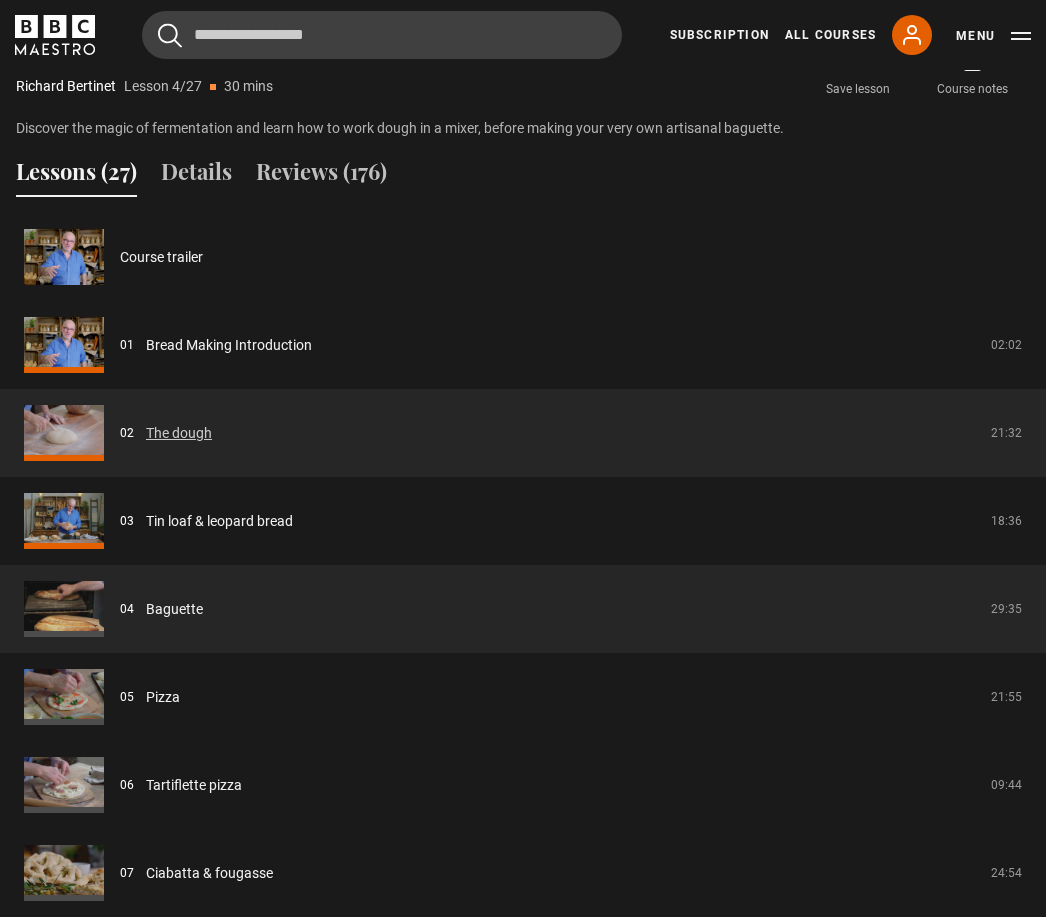 click on "The dough" at bounding box center (179, 434) 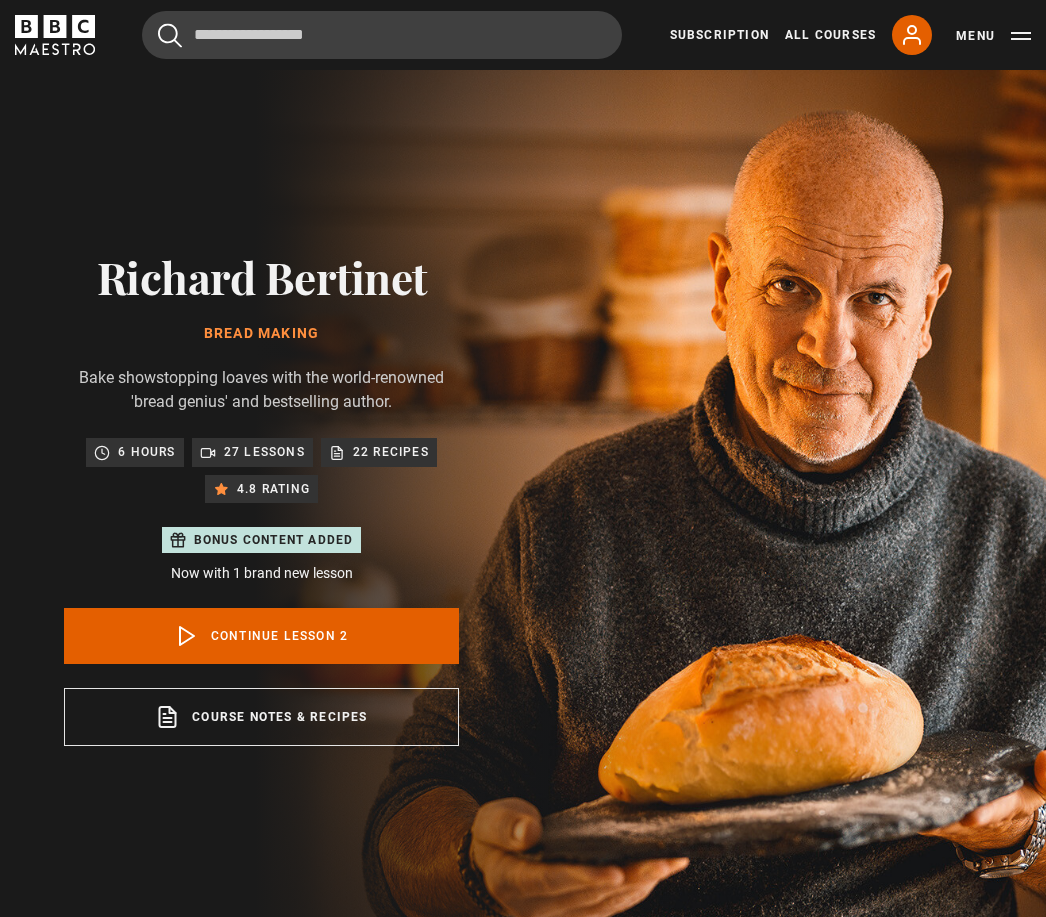 scroll, scrollTop: 991, scrollLeft: 0, axis: vertical 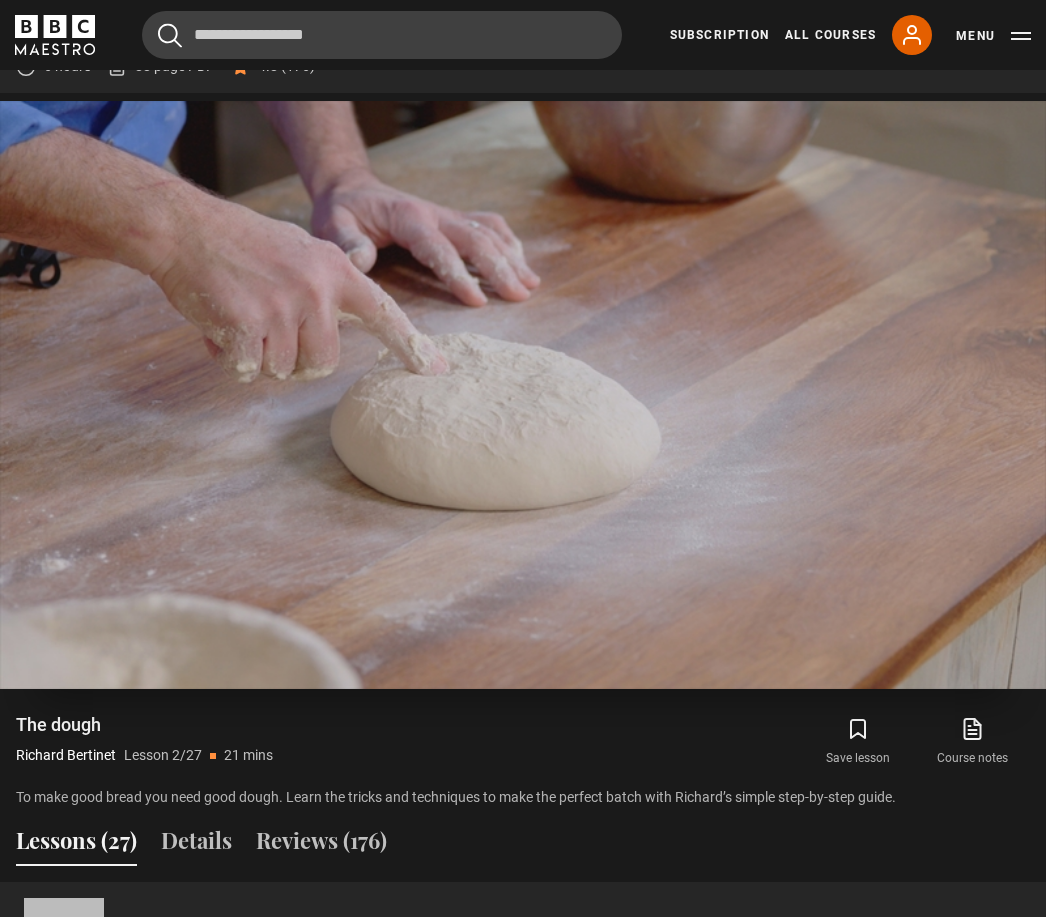 click on "Video Player is loading. Play Lesson The dough 10s Skip Back 10 seconds Pause 10s Skip Forward 10 seconds Loaded :  3.45% Pause Mute Current Time  0:02 - Duration  21:33
Richard Bertinet
Lesson 2
The dough
1x Playback Rate 2x 1.5x 1x , selected 0.5x Captions captions off English  Captions , selected This is a modal window.
Lesson Completed
Up next
Tin loaf & leopard bread
Cancel
Do you want to save this lesson?
Save lesson" at bounding box center (523, 395) 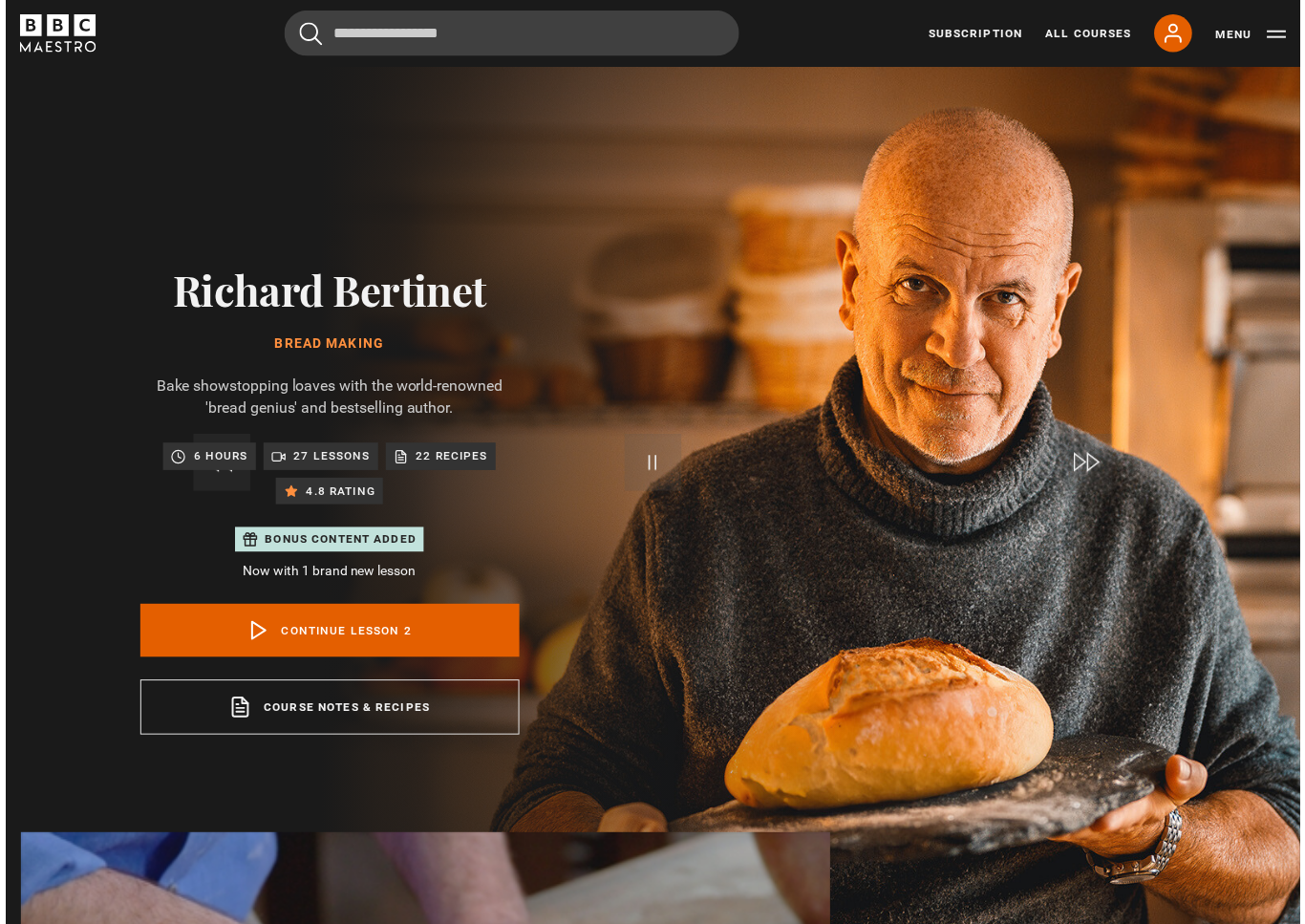 scroll, scrollTop: 23, scrollLeft: 0, axis: vertical 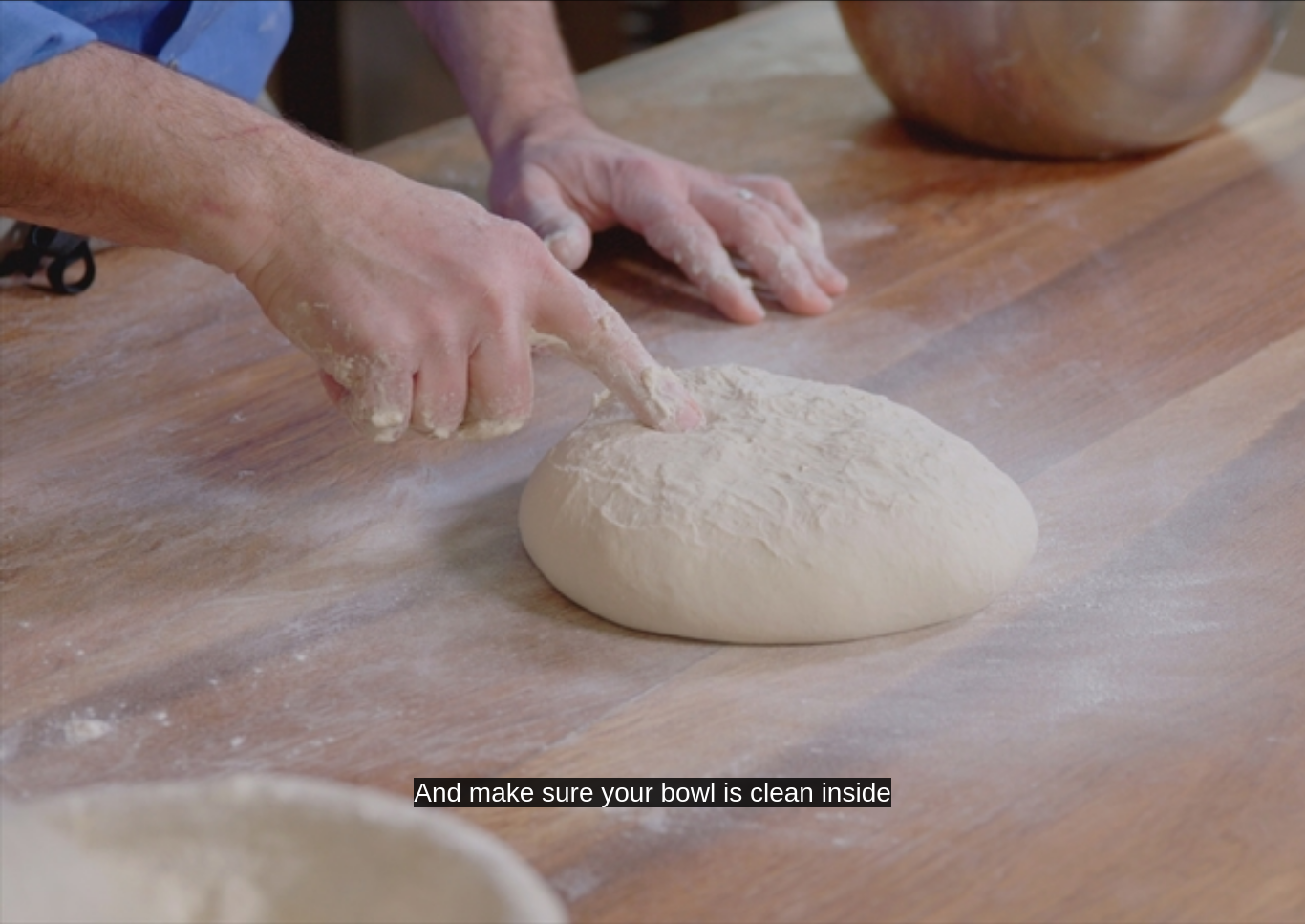 click on "And make sure your bowl is clean inside Video Player is loading. Play Lesson The dough 10s Skip Back 10 seconds Pause 10s Skip Forward 10 seconds Loaded :  49.10% Pause Mute Current Time  9:47 - Duration  21:33
Richard Bertinet
Lesson 2
The dough
1x Playback Rate 2x 1.5x 1x , selected 0.5x Captions captions off English  Captions , selected This is a modal window.
Lesson Completed
Up next
Tin loaf & leopard bread
Cancel
Do you want to save this lesson?
Save lesson" at bounding box center (652, 462) 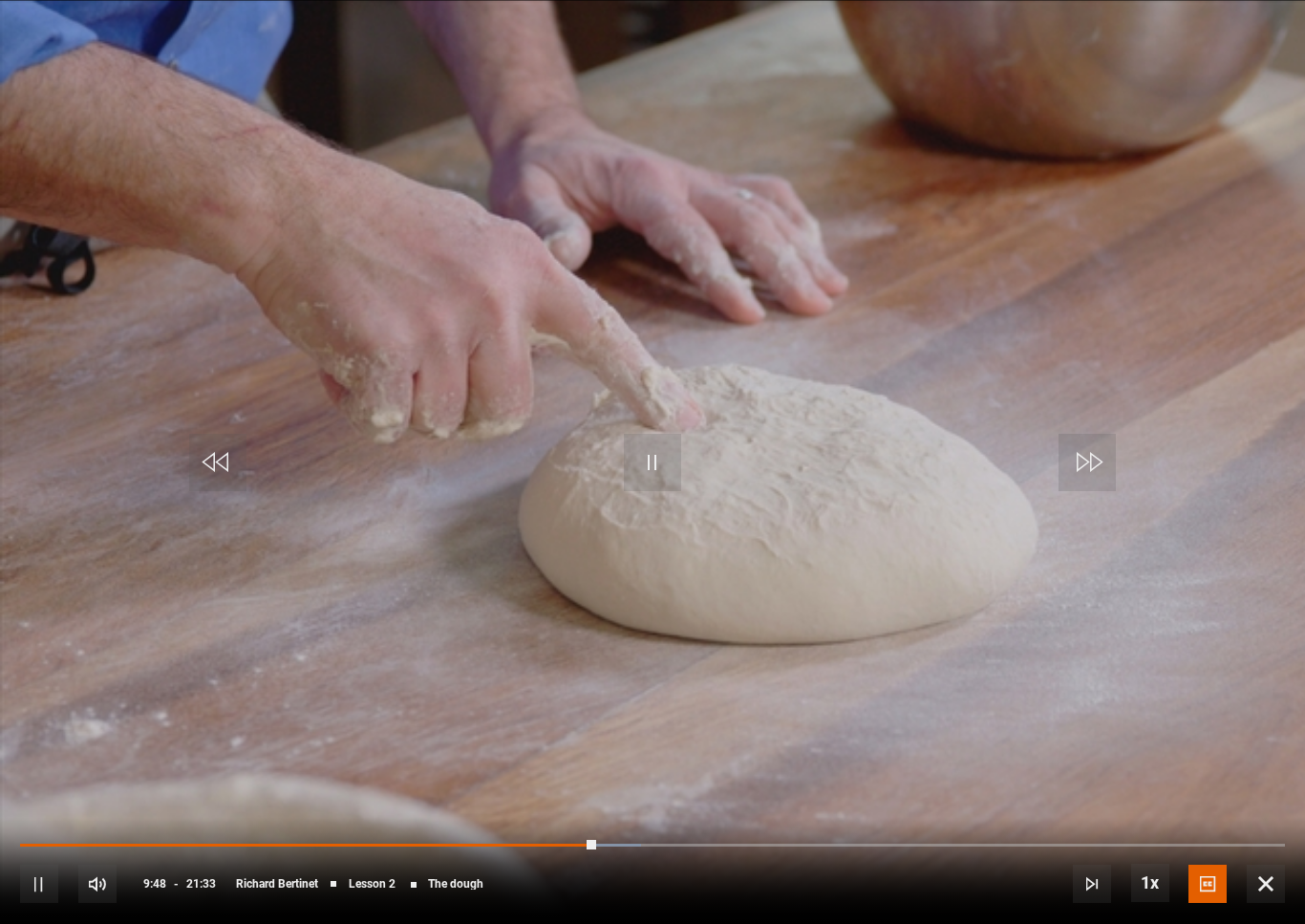 click at bounding box center [652, 462] 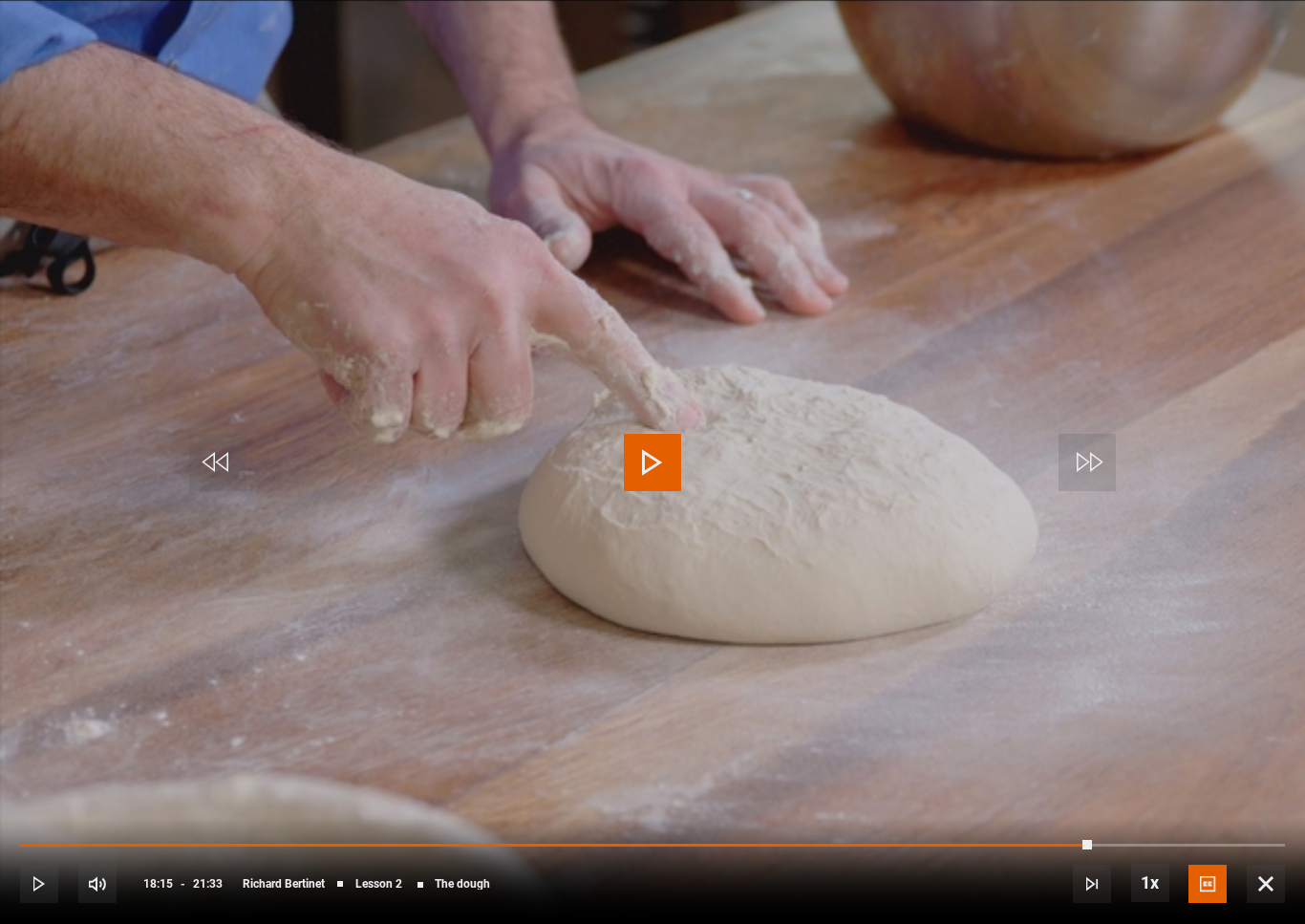 click at bounding box center [652, 462] 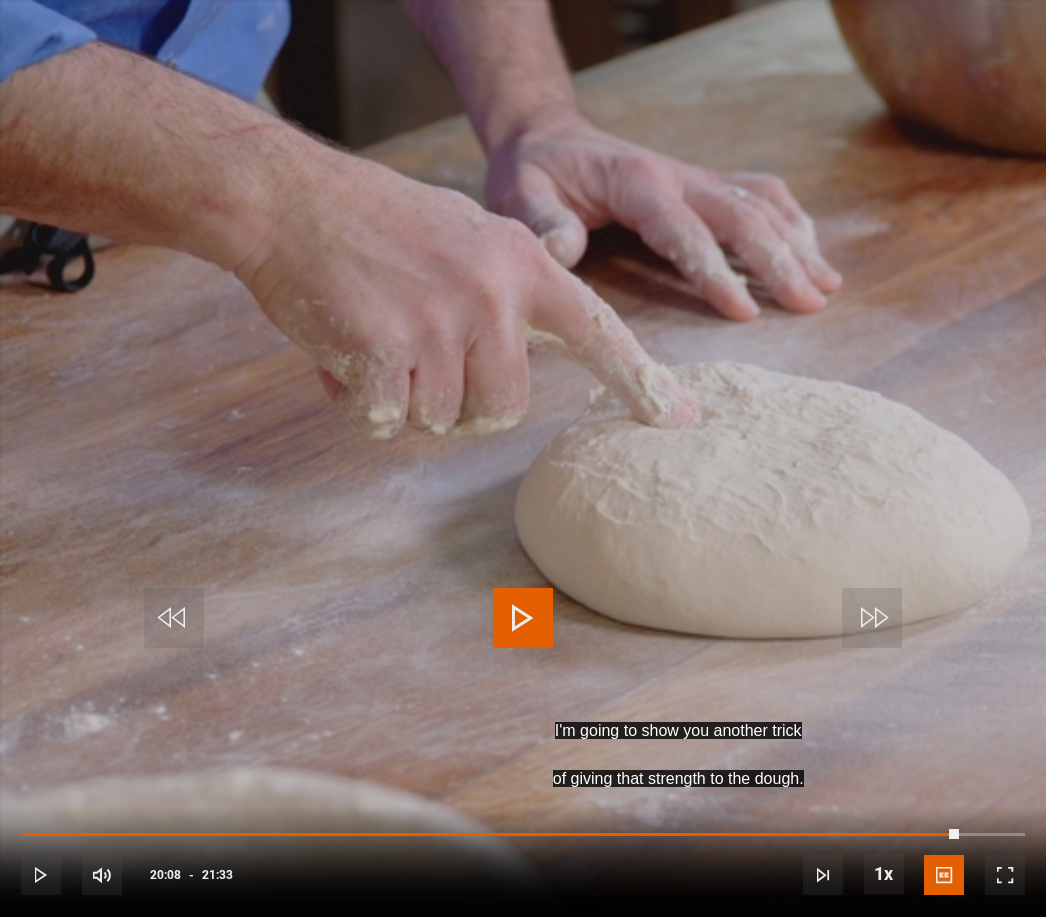 scroll, scrollTop: 1575, scrollLeft: 0, axis: vertical 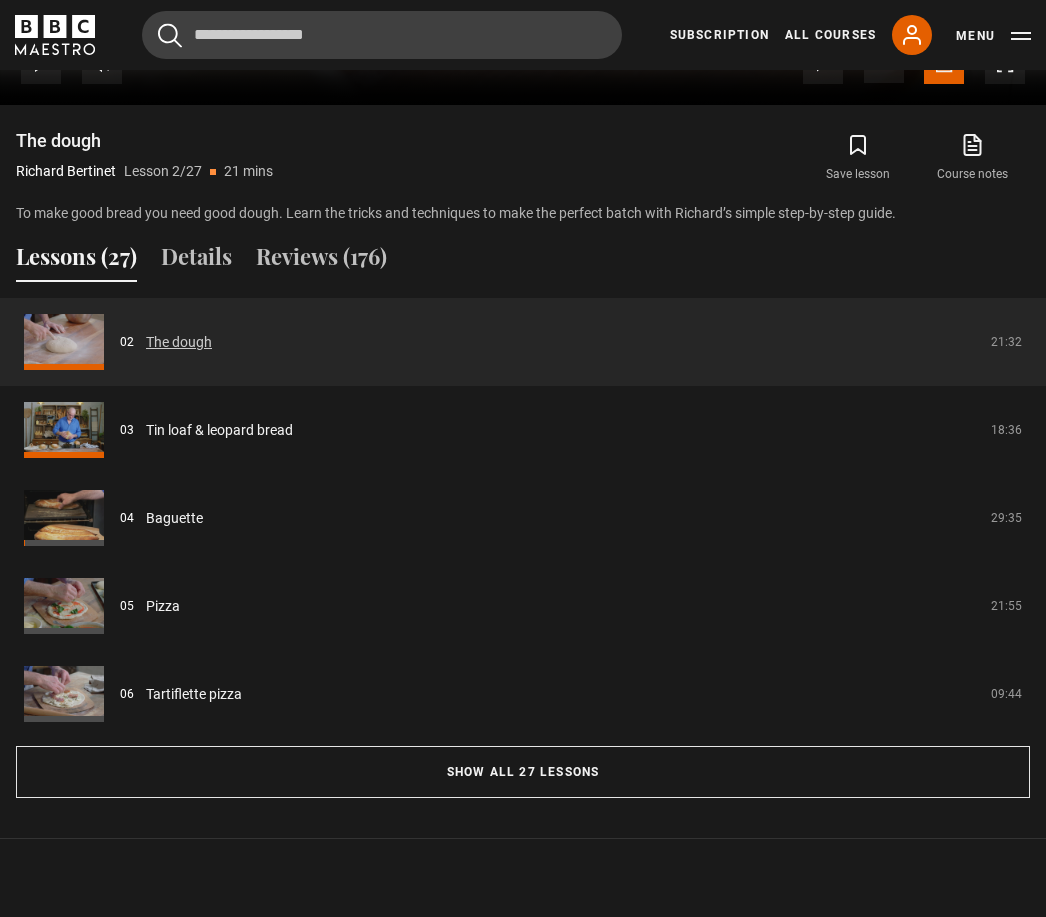 click on "The dough" at bounding box center (179, 342) 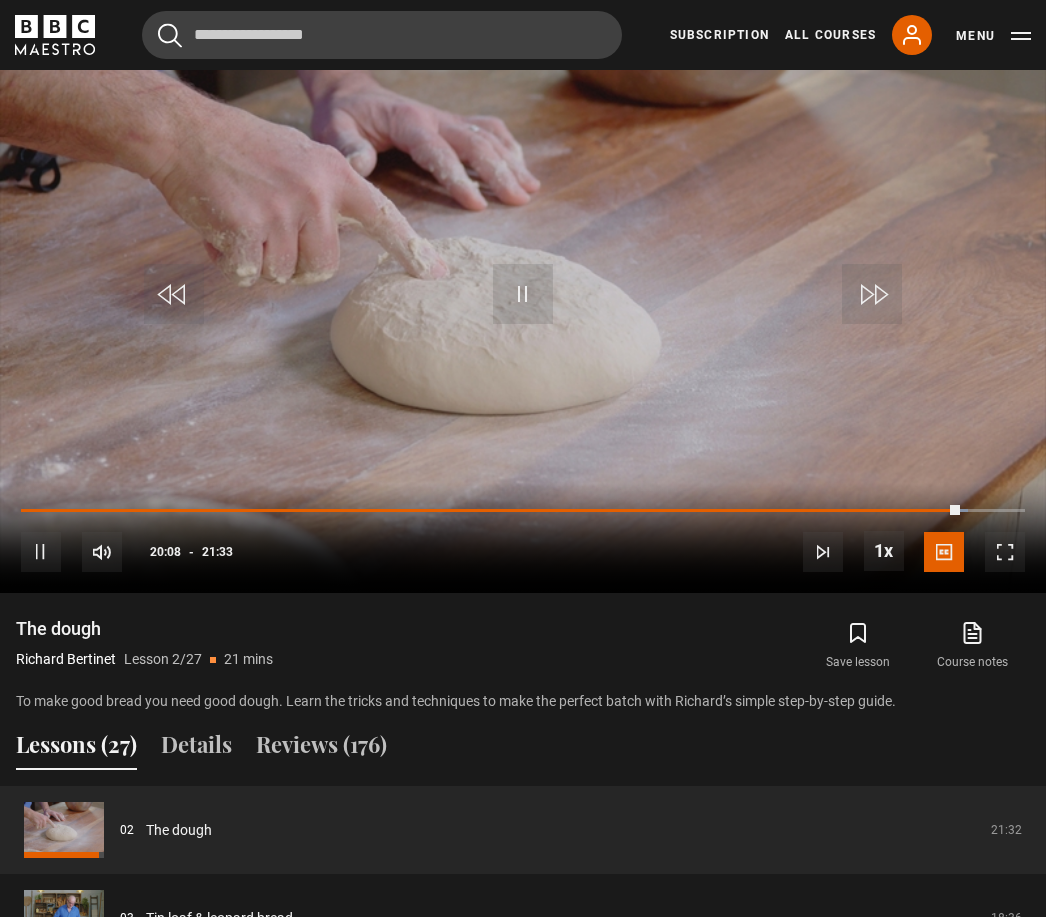 scroll, scrollTop: 1100, scrollLeft: 0, axis: vertical 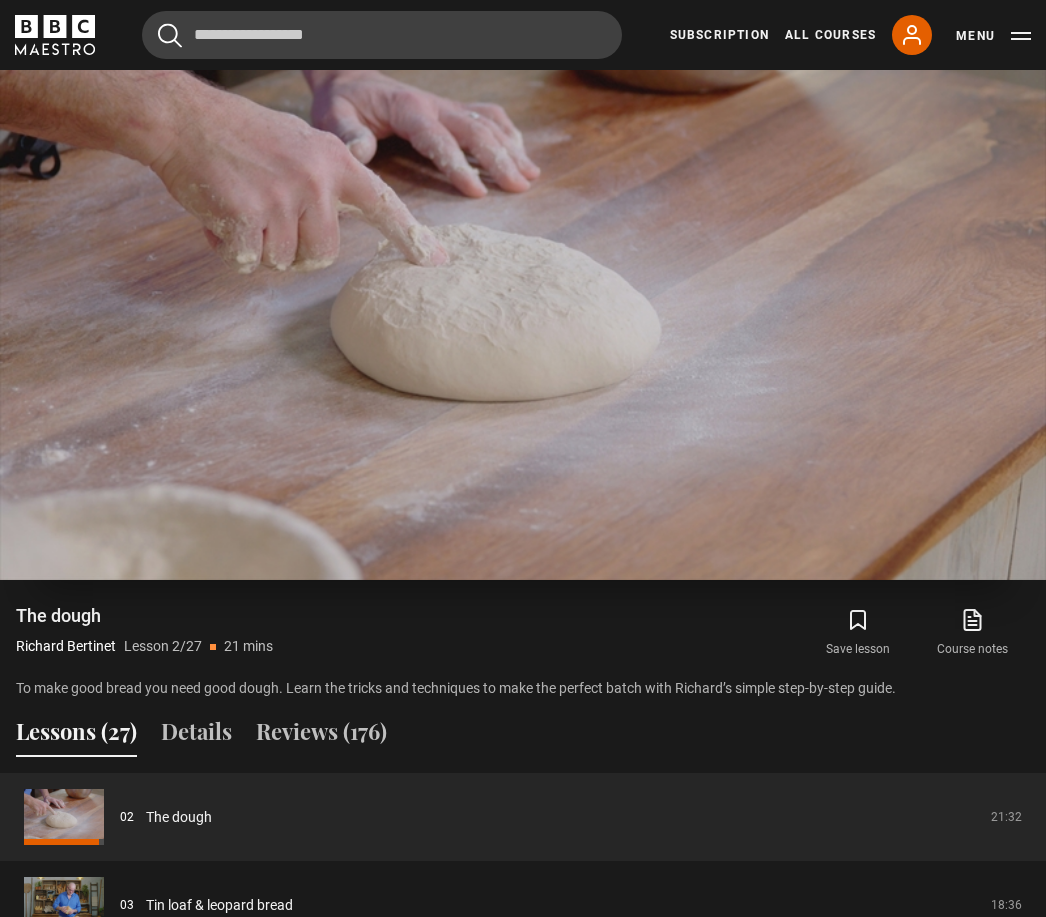 click on "Video Player is loading. Play Lesson The dough 10s Skip Back 10 seconds Pause 10s Skip Forward 10 seconds Loaded :  97.03% Pause Mute Current Time  20:11 - Duration  21:33
Richard Bertinet
Lesson 2
The dough
1x Playback Rate 2x 1.5x 1x , selected 0.5x Captions captions off English  Captions , selected This is a modal window.
Lesson Completed
Up next
Tin loaf & leopard bread
Cancel
Do you want to save this lesson?
Save lesson
Rewatch" at bounding box center [523, 286] 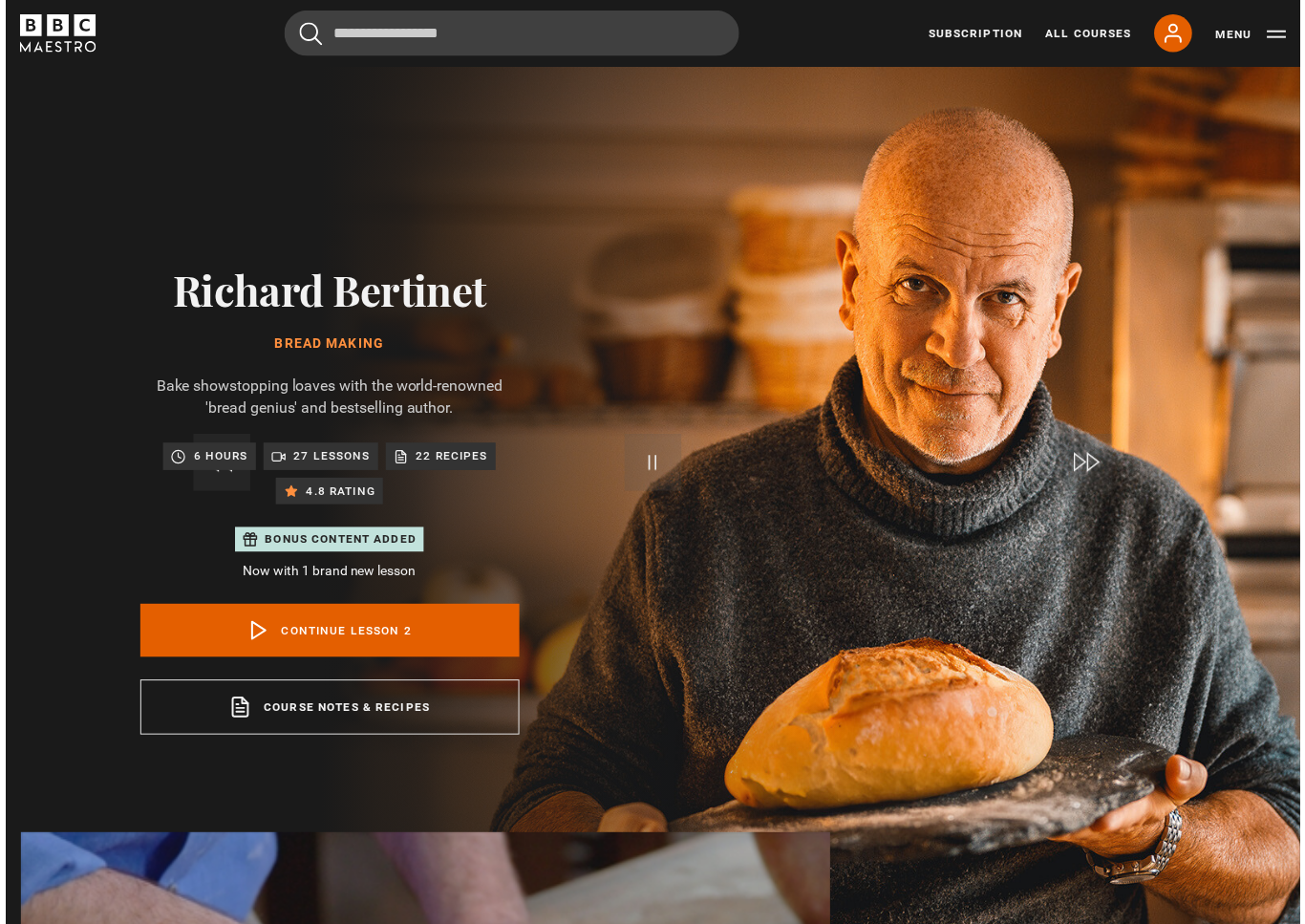 scroll, scrollTop: 23, scrollLeft: 0, axis: vertical 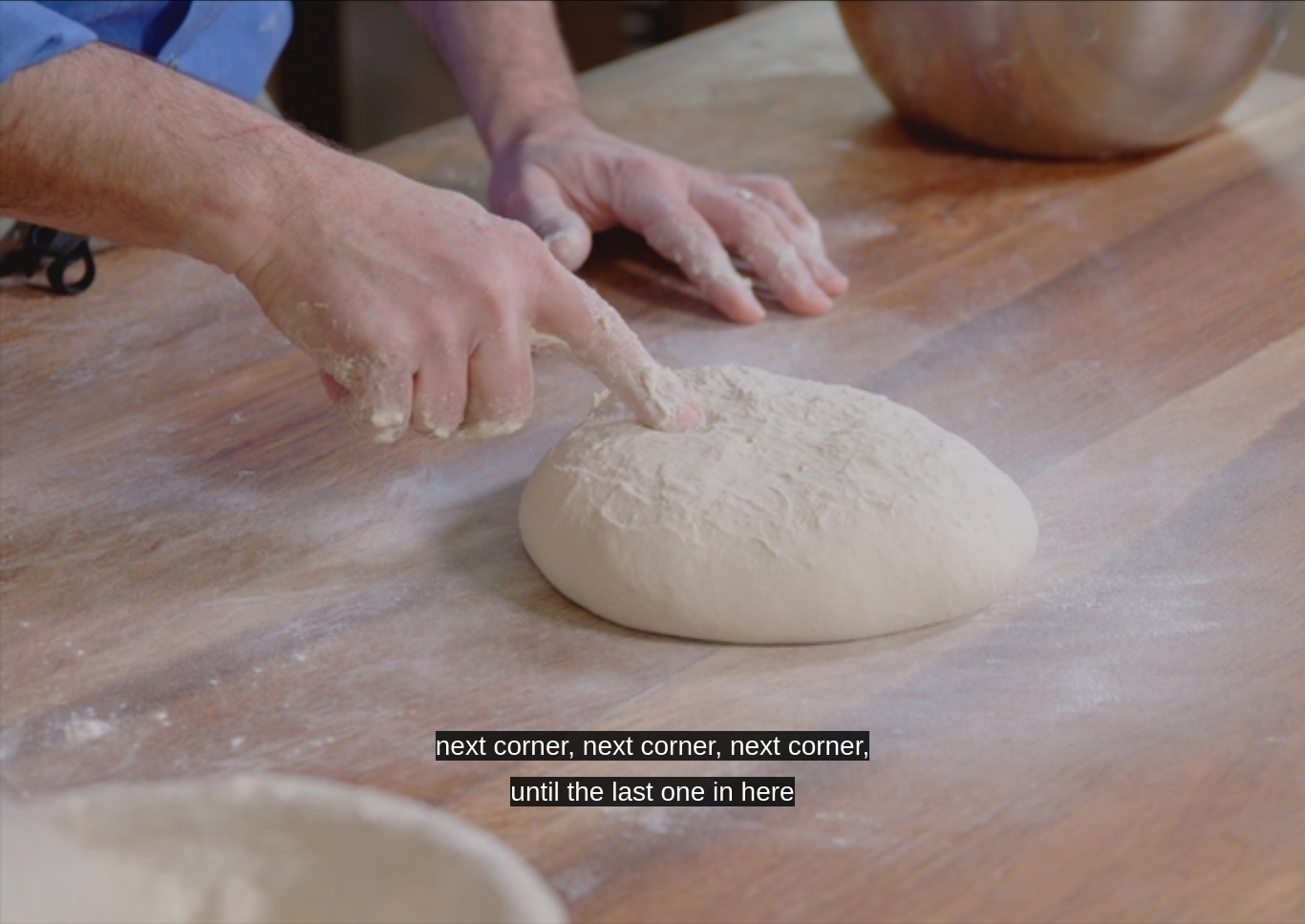 click on "next corner, next corner, next corner,
until the last one in here Video Player is loading. Play Lesson The dough 10s Skip Back 10 seconds Pause 10s Skip Forward 10 seconds Loaded :  99.38% Pause Mute Current Time  20:38 - Duration  21:33
Richard Bertinet
Lesson 2
The dough
1x Playback Rate 2x 1.5x 1x , selected 0.5x Captions captions off English  Captions , selected This is a modal window.
Lesson Completed
Up next
Tin loaf & leopard bread
Cancel
Do you want to save this lesson?
Save lesson" at bounding box center (652, 462) 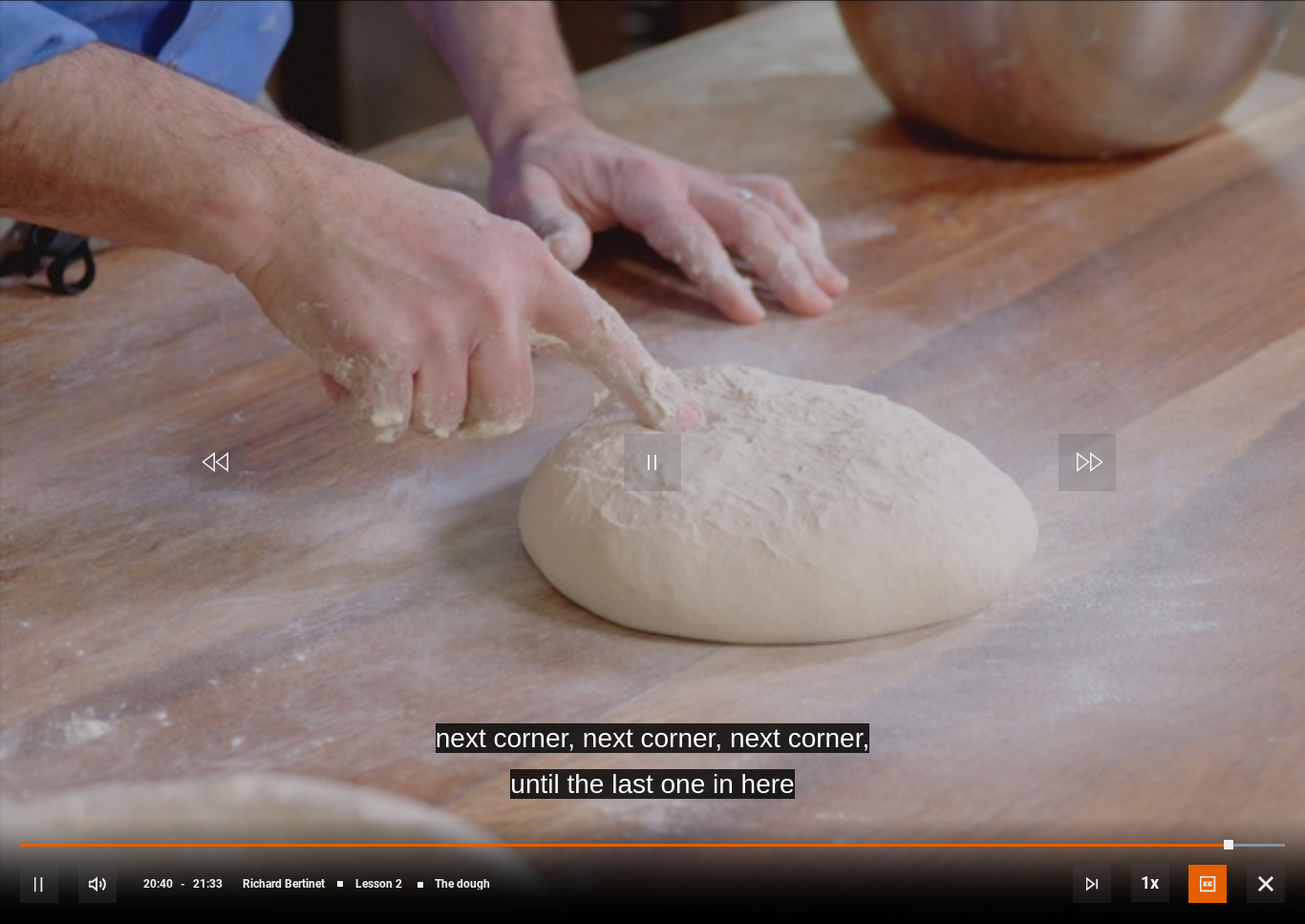 click on "next corner, next corner, next corner,
until the last one in here Video Player is loading. Play Lesson The dough 10s Skip Back 10 seconds Pause 10s Skip Forward 10 seconds Loaded :  99.38% Pause Mute Current Time  20:40 - Duration  21:33
Richard Bertinet
Lesson 2
The dough
1x Playback Rate 2x 1.5x 1x , selected 0.5x Captions captions off English  Captions , selected This is a modal window.
Lesson Completed
Up next
Tin loaf & leopard bread
Cancel
Do you want to save this lesson?
Save lesson" at bounding box center [652, 462] 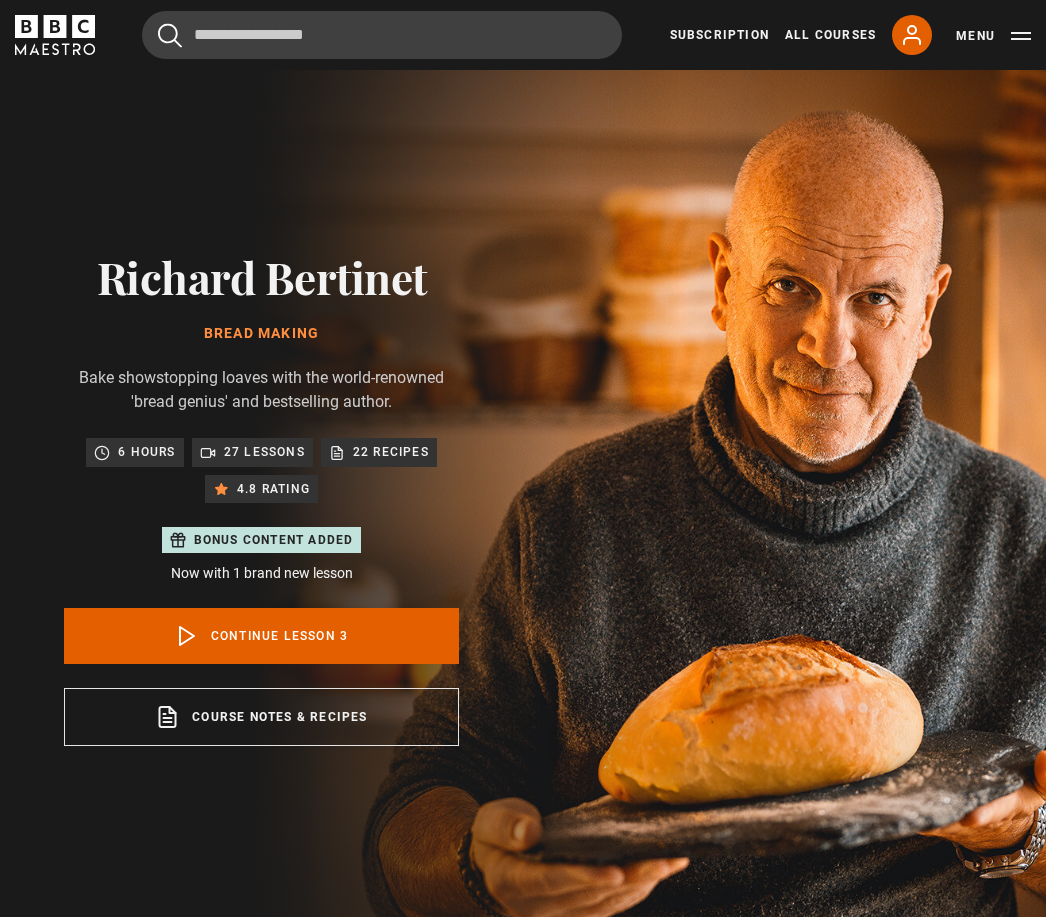 scroll, scrollTop: 991, scrollLeft: 0, axis: vertical 